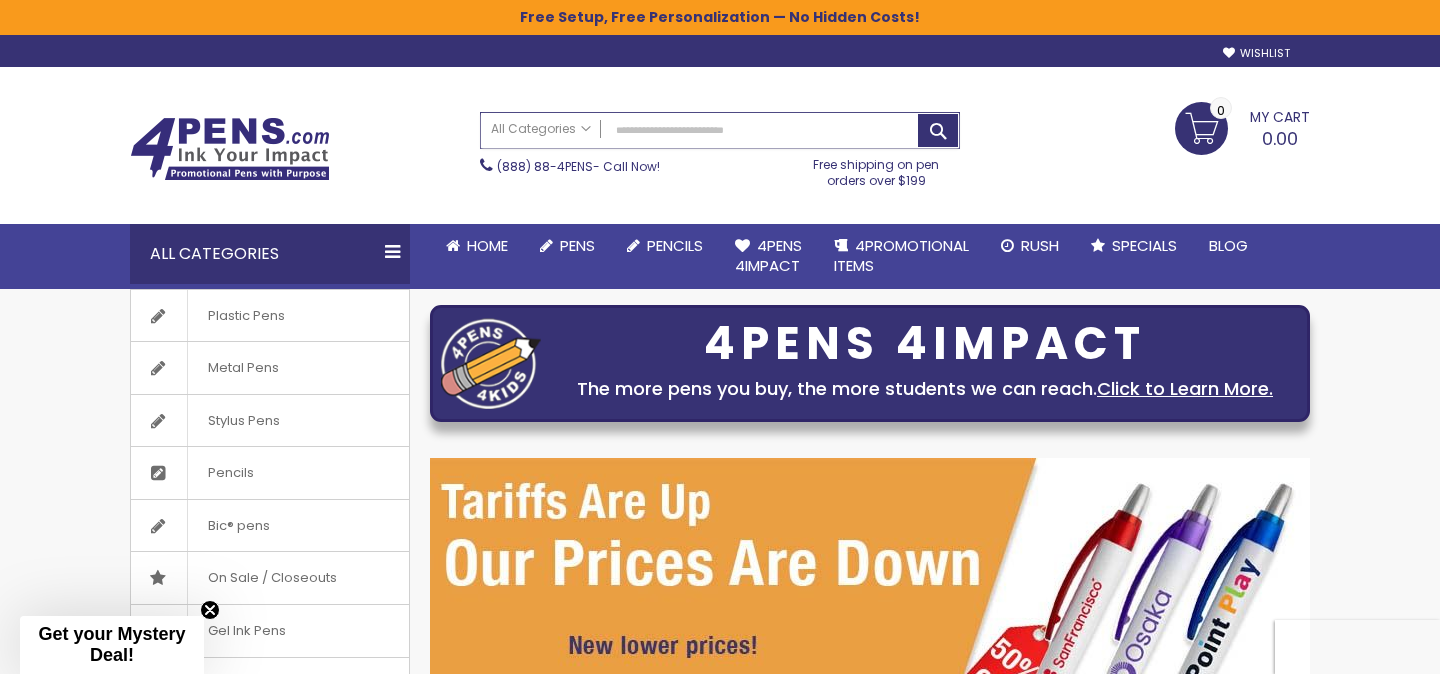 scroll, scrollTop: 0, scrollLeft: 0, axis: both 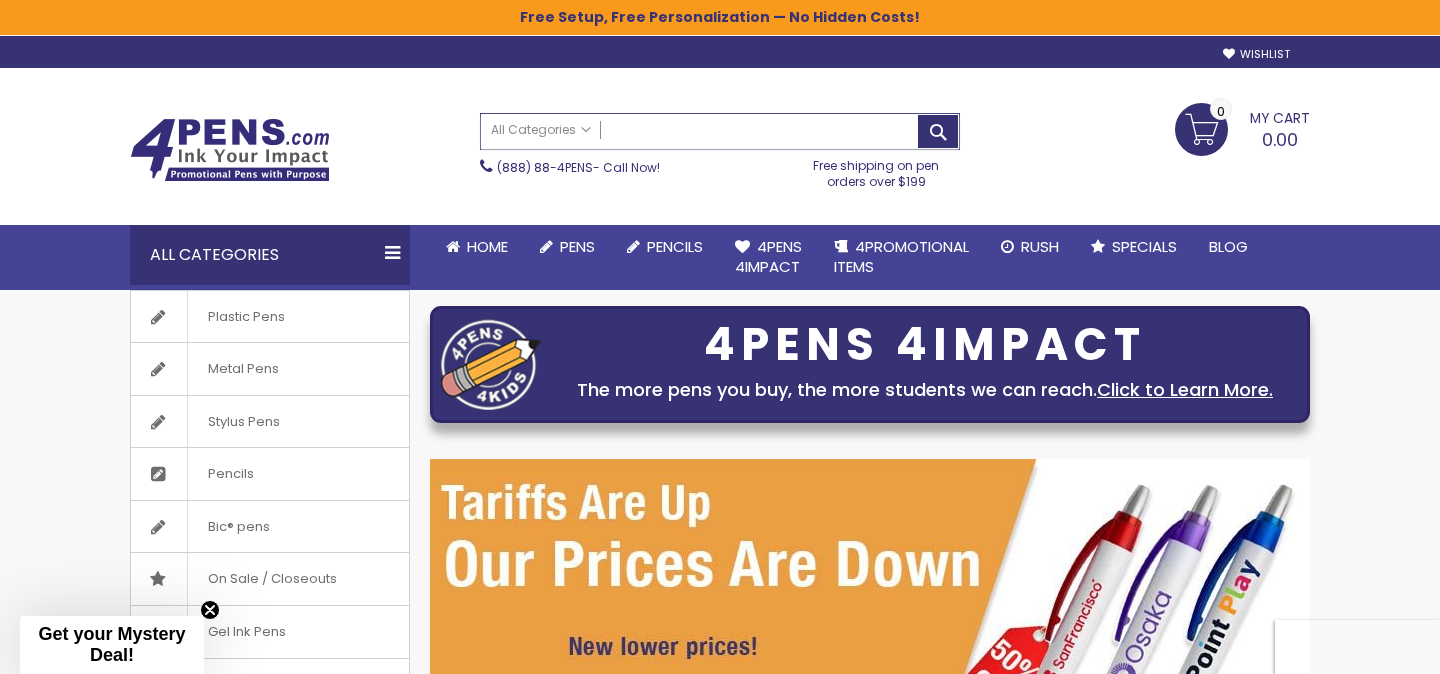 paste on "*******" 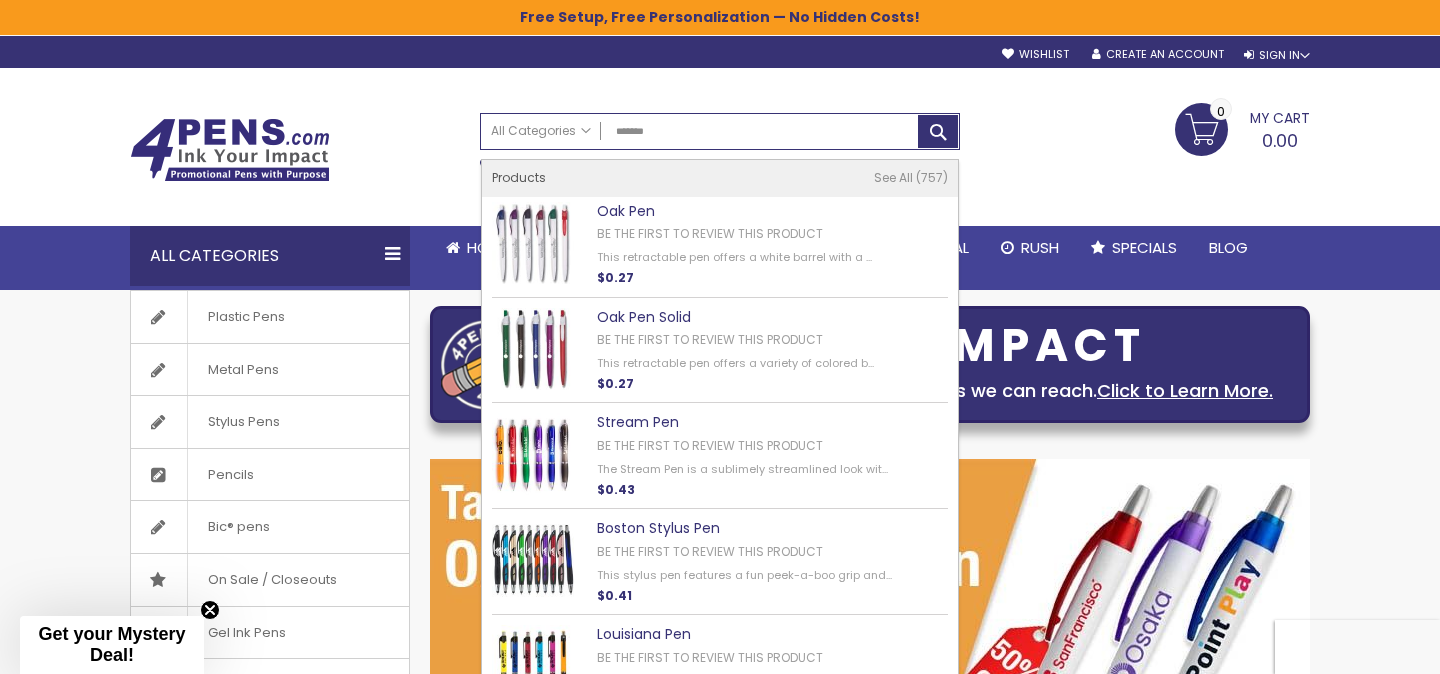 click on "Oak Pen" at bounding box center [626, 211] 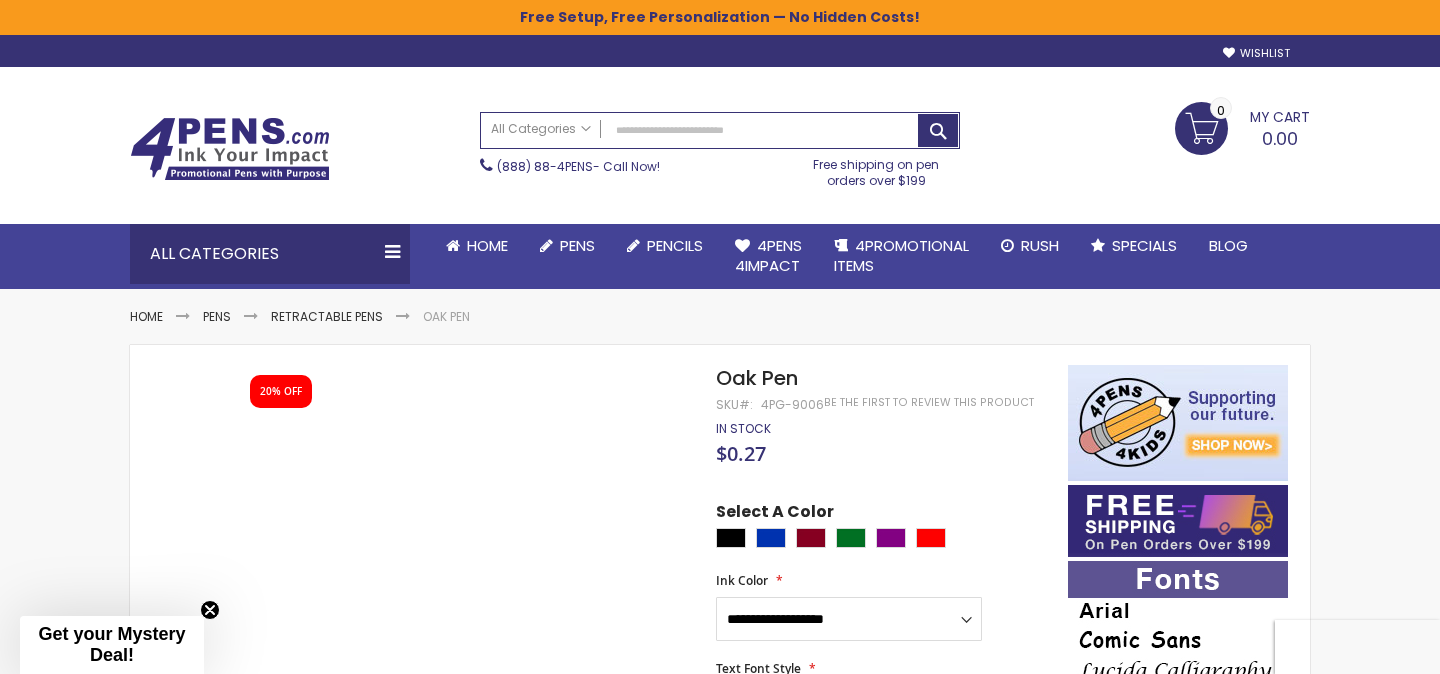 scroll, scrollTop: 0, scrollLeft: 0, axis: both 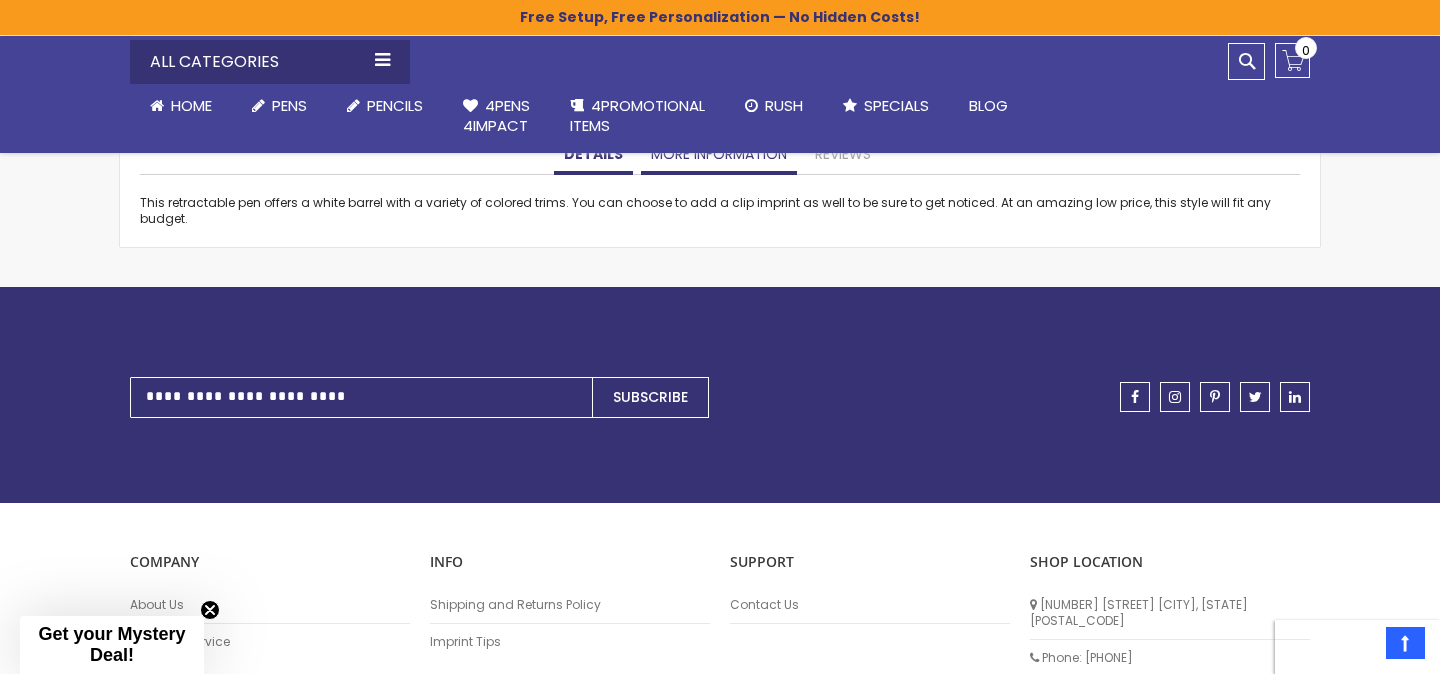 click on "More Information" at bounding box center [719, 155] 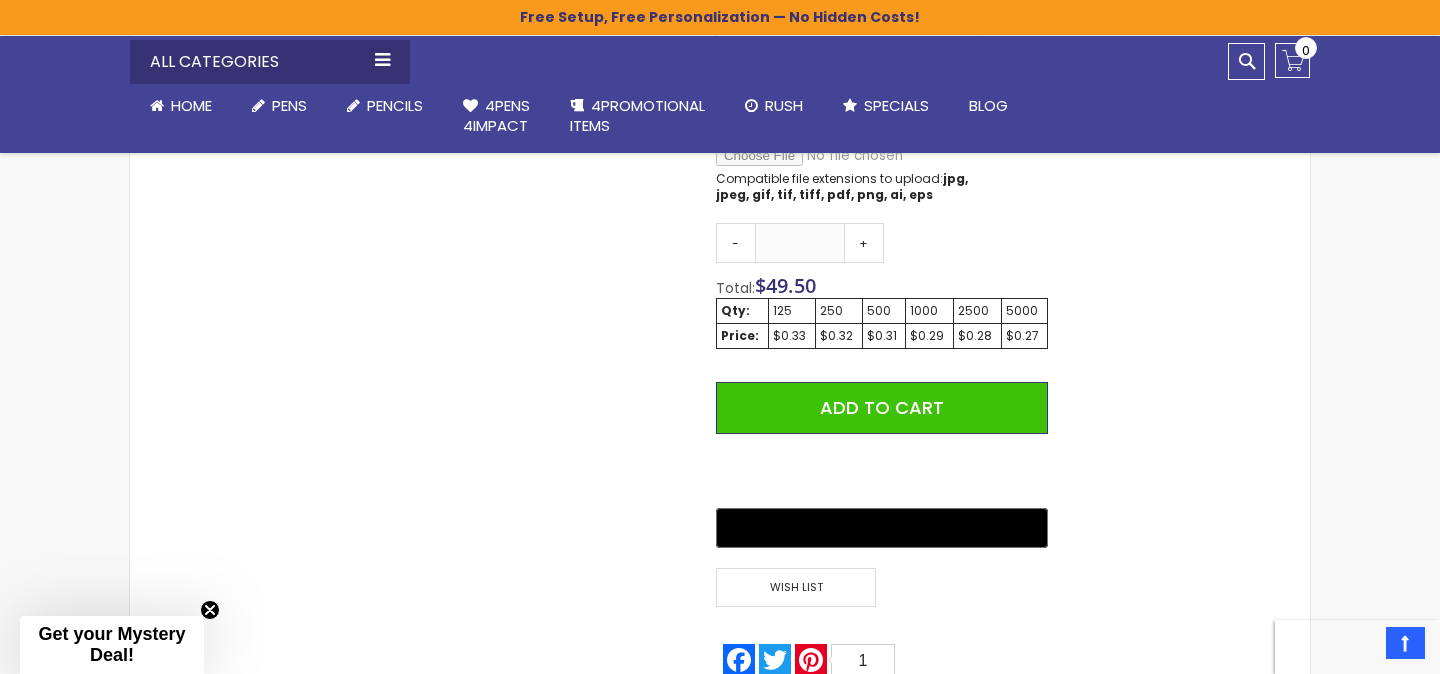 scroll, scrollTop: 1120, scrollLeft: 0, axis: vertical 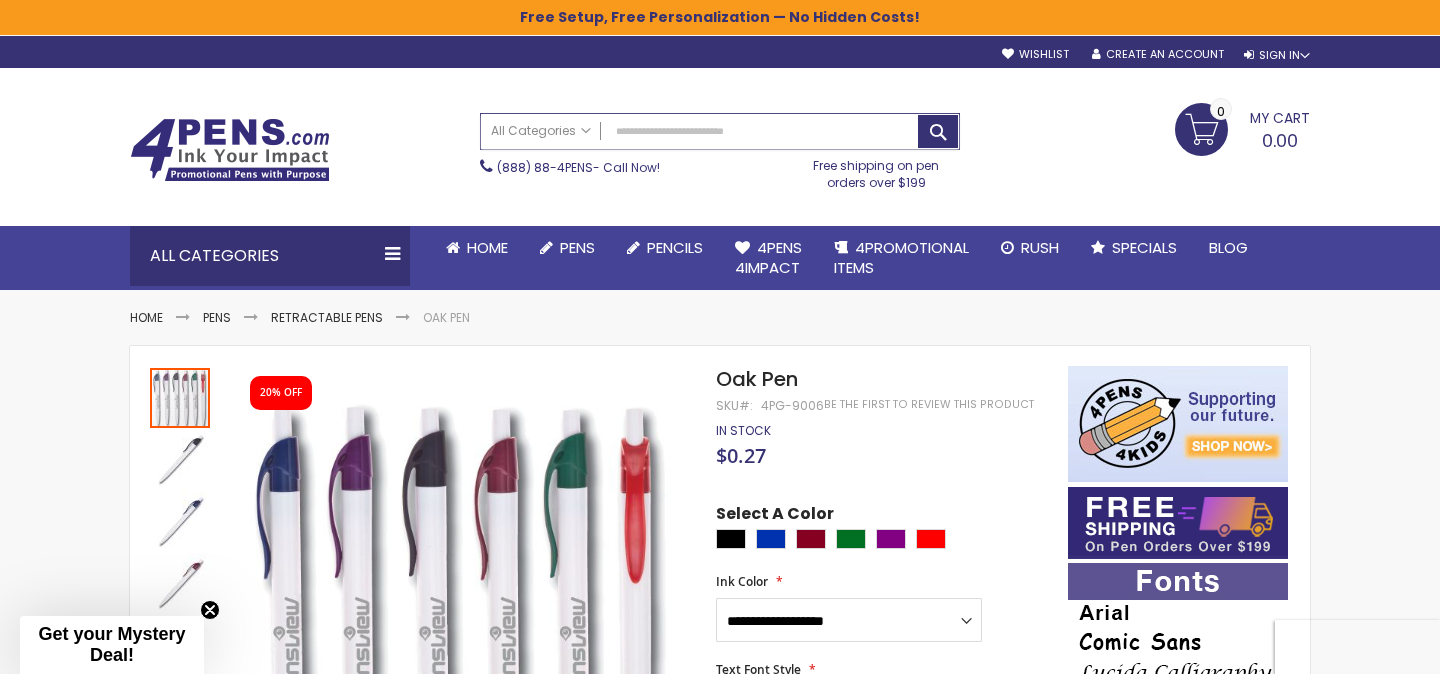 click on "Search" at bounding box center [720, 131] 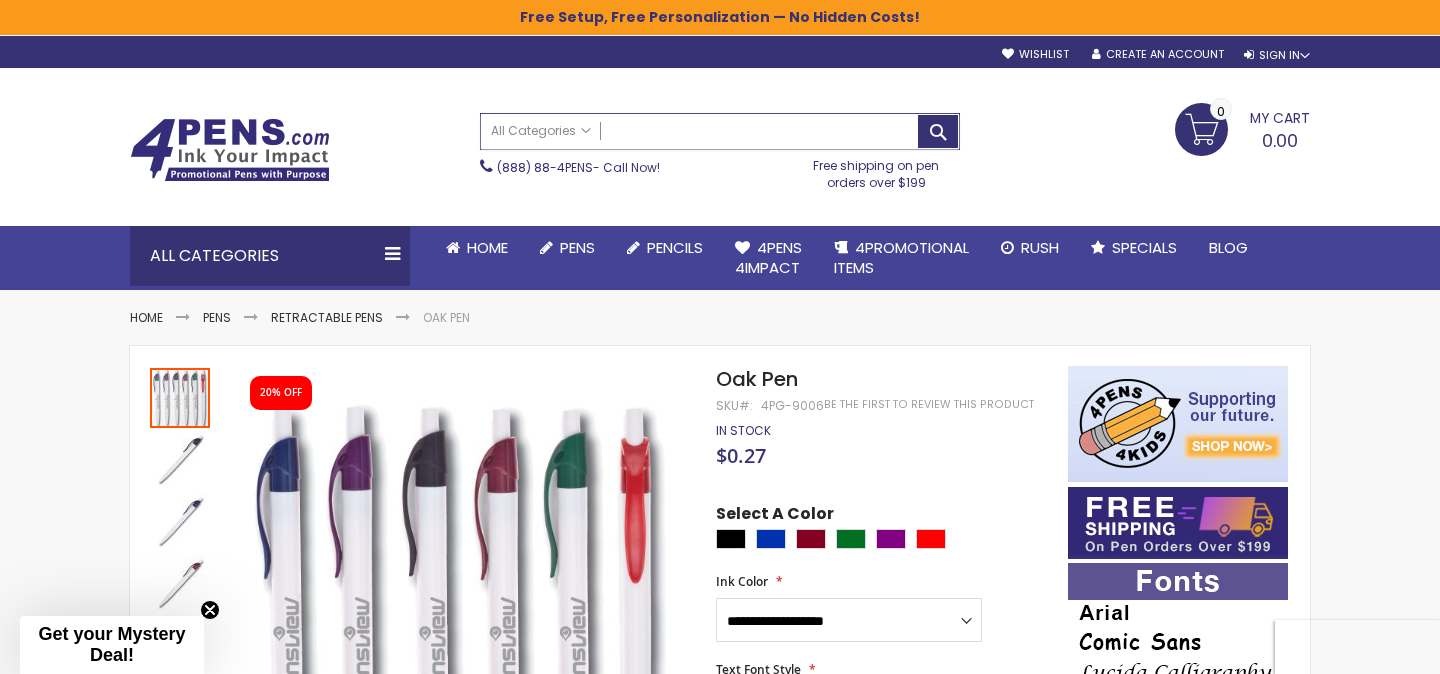 paste on "**********" 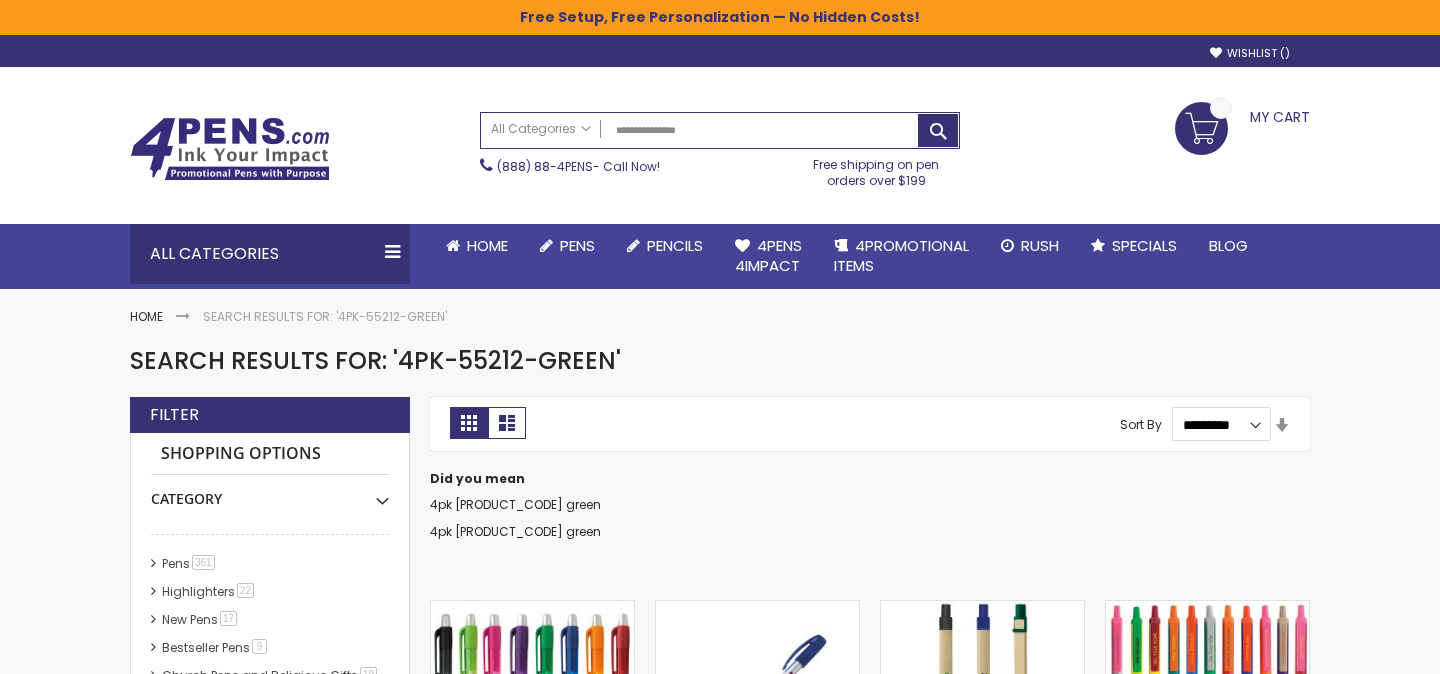 scroll, scrollTop: 0, scrollLeft: 0, axis: both 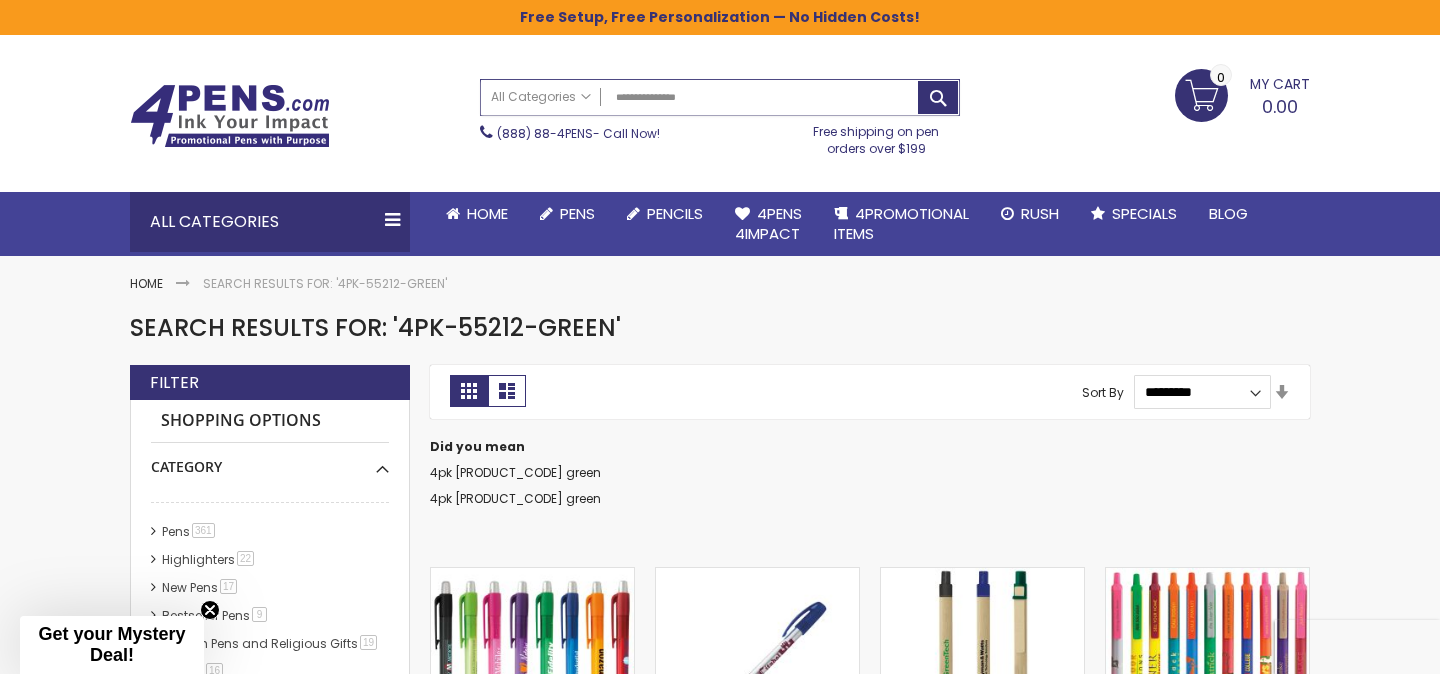 click on "**********" at bounding box center (720, 97) 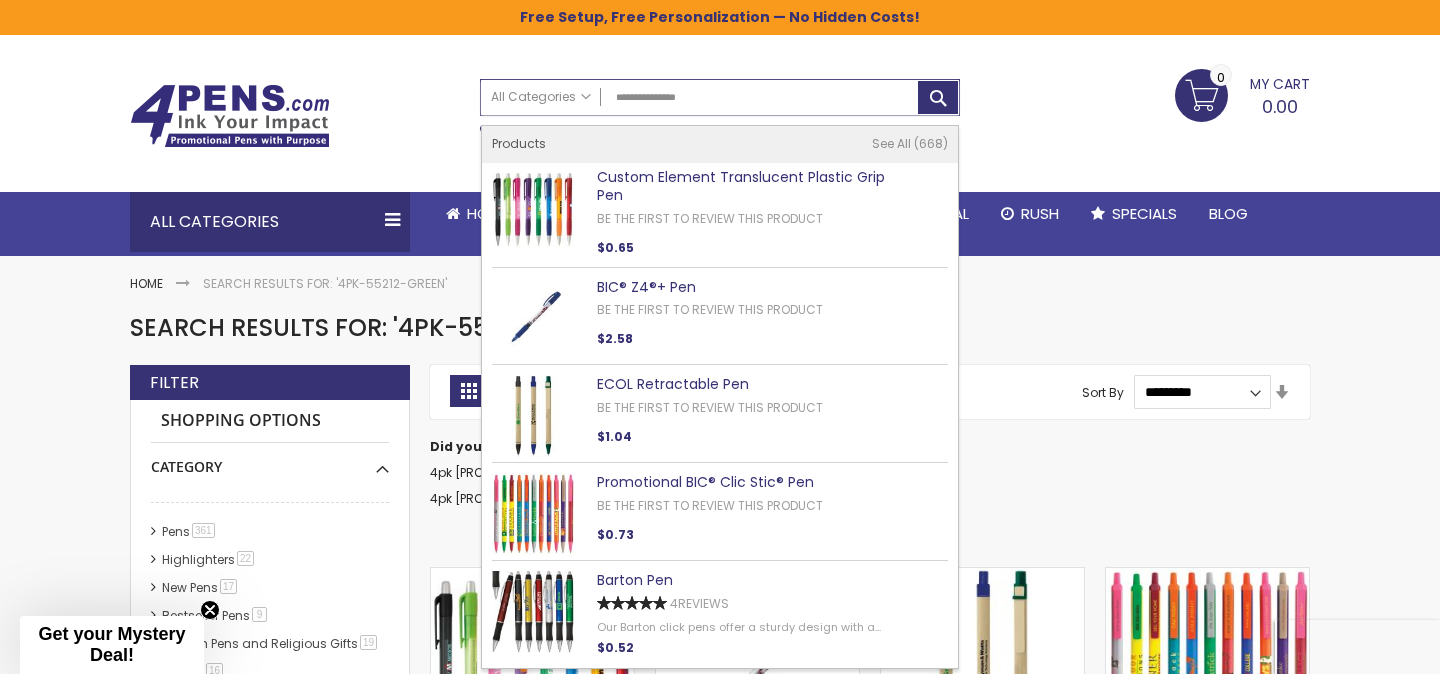 click on "**********" at bounding box center [720, 97] 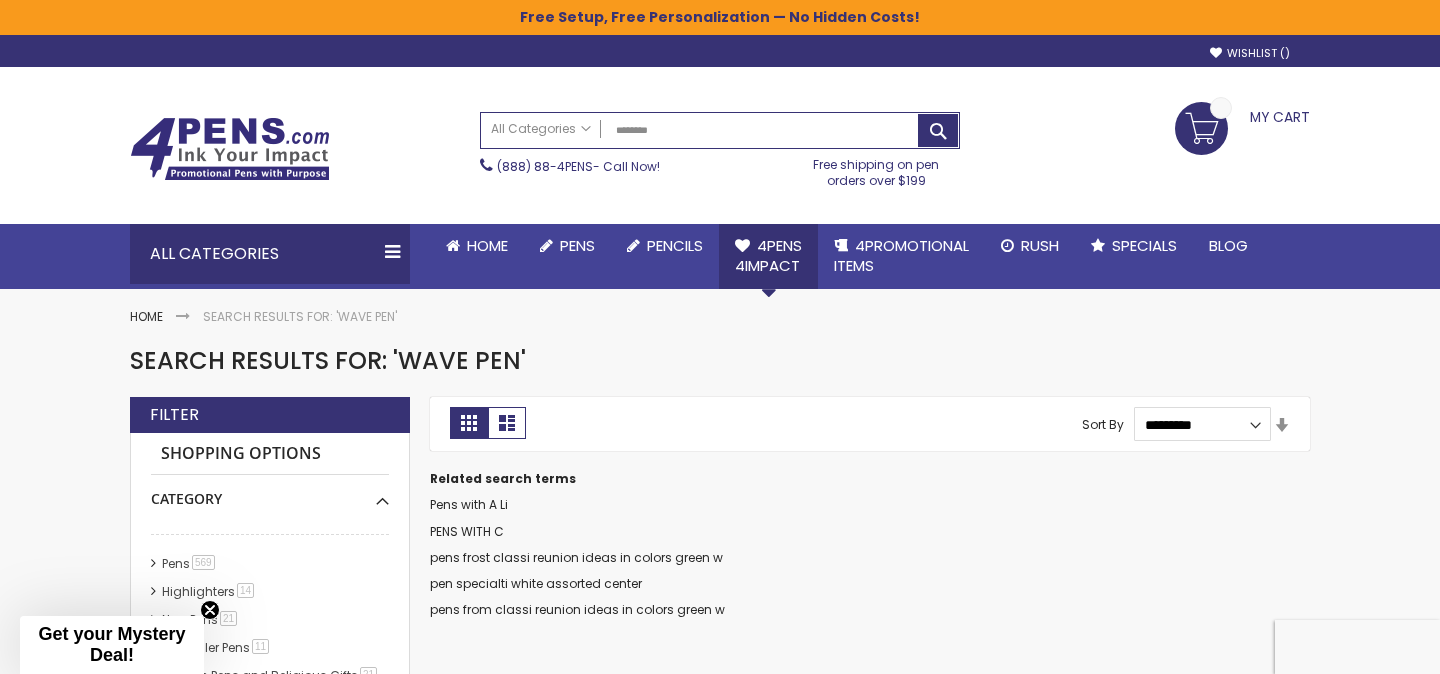 scroll, scrollTop: 0, scrollLeft: 0, axis: both 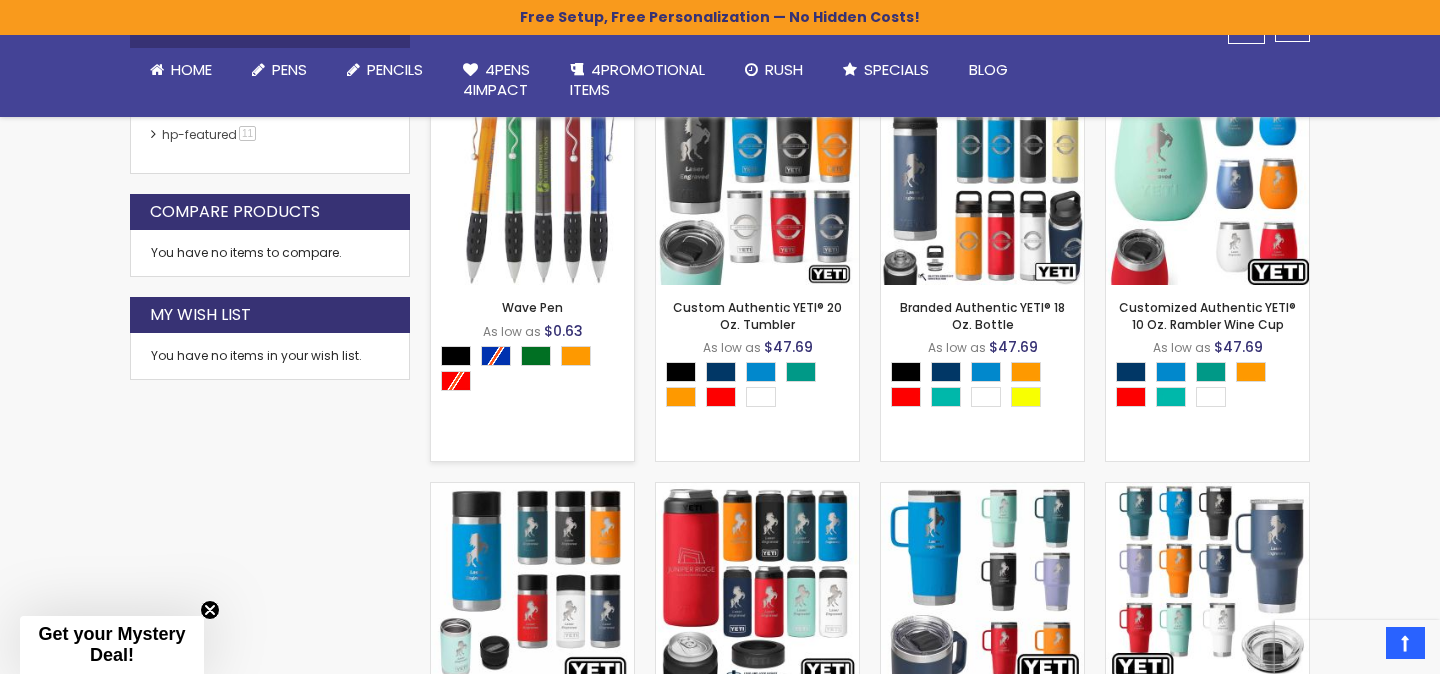 click at bounding box center (532, 183) 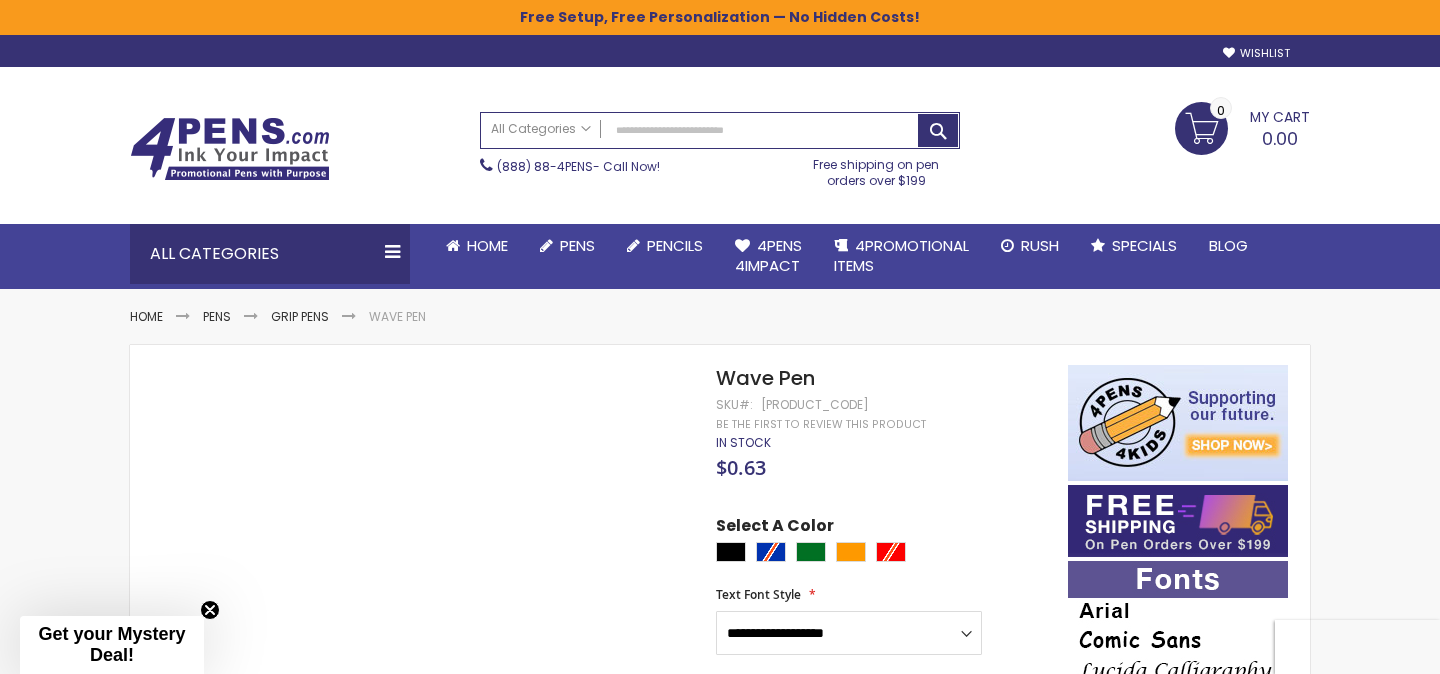 scroll, scrollTop: 0, scrollLeft: 0, axis: both 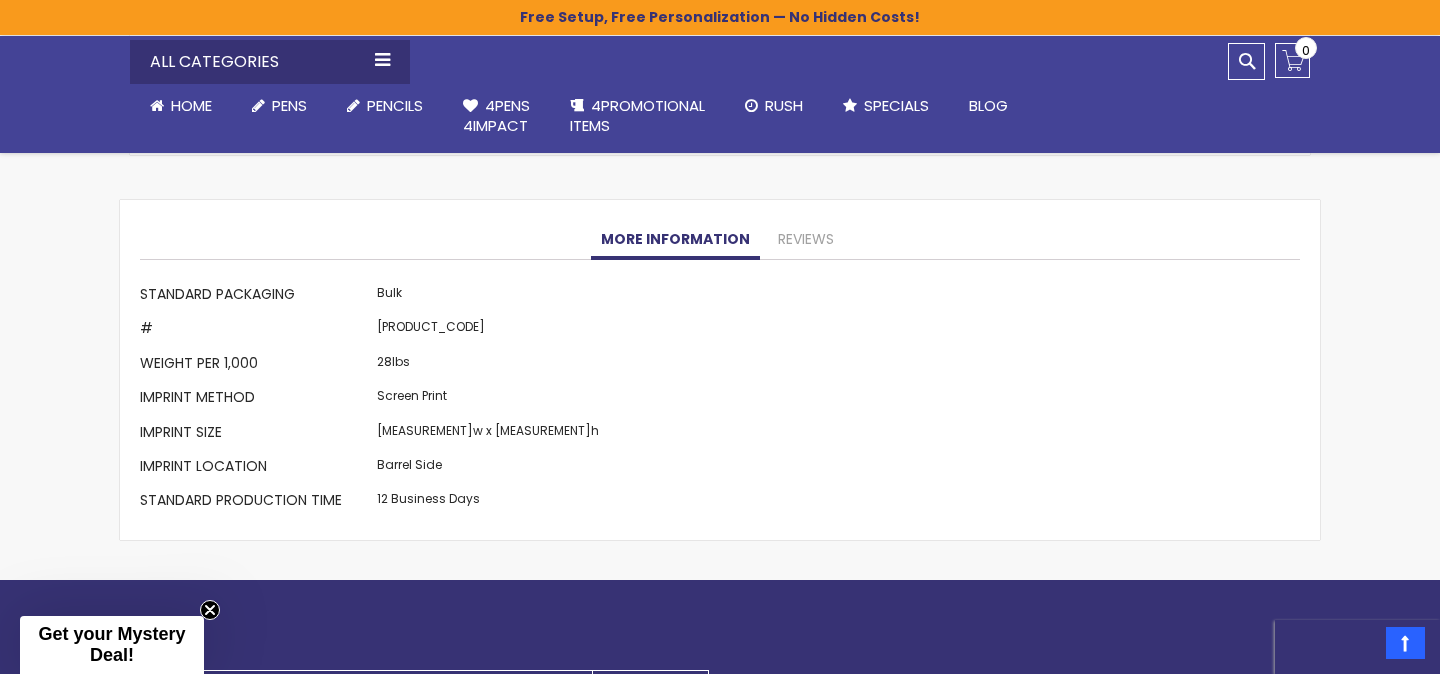click on "[PRODUCT_CODE]" at bounding box center [488, 331] 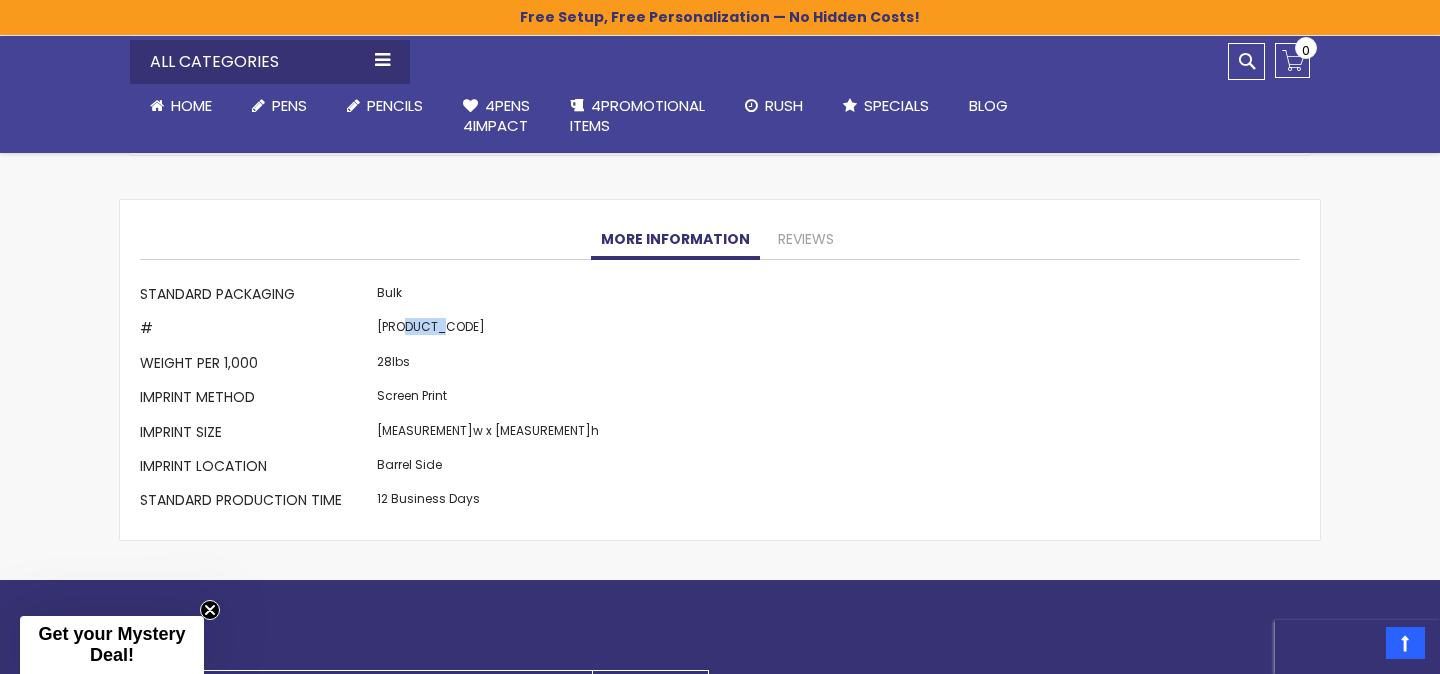 click on "4PK-55212" at bounding box center [488, 331] 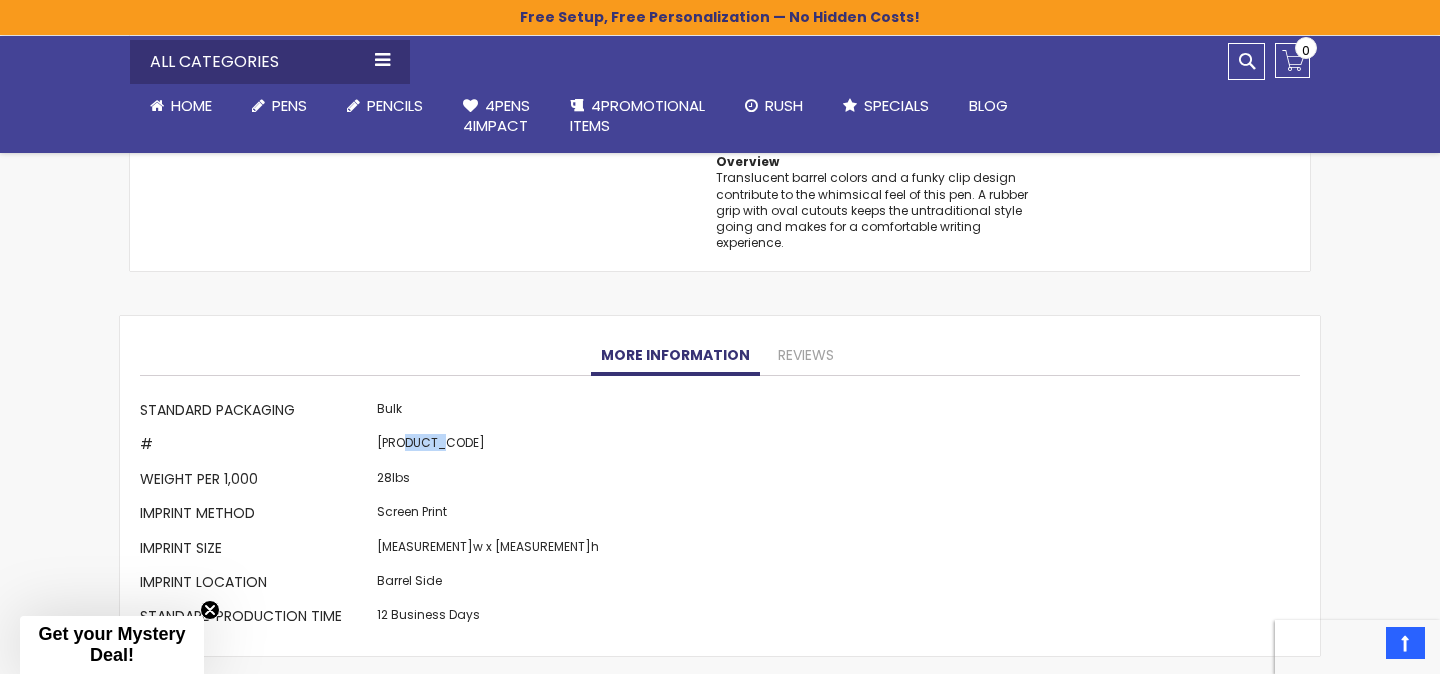 scroll, scrollTop: 1670, scrollLeft: 0, axis: vertical 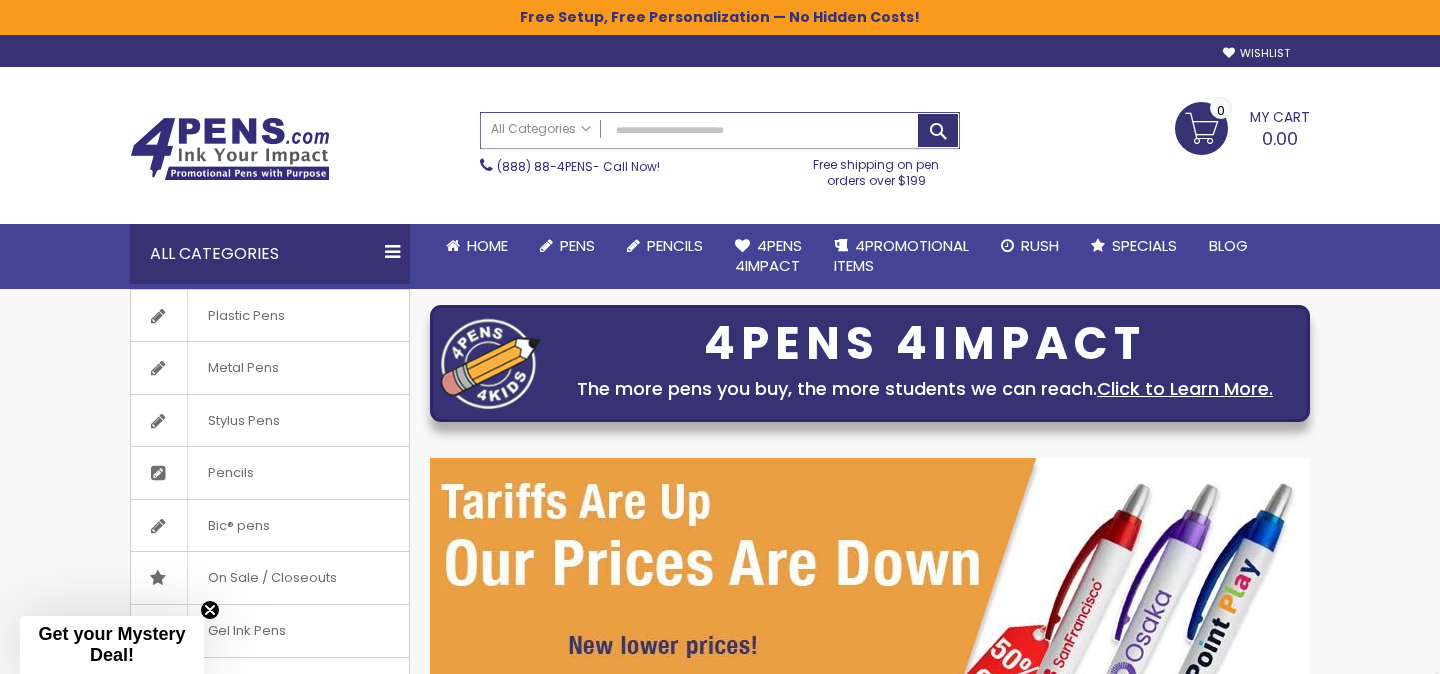 click on "Search" at bounding box center [720, 130] 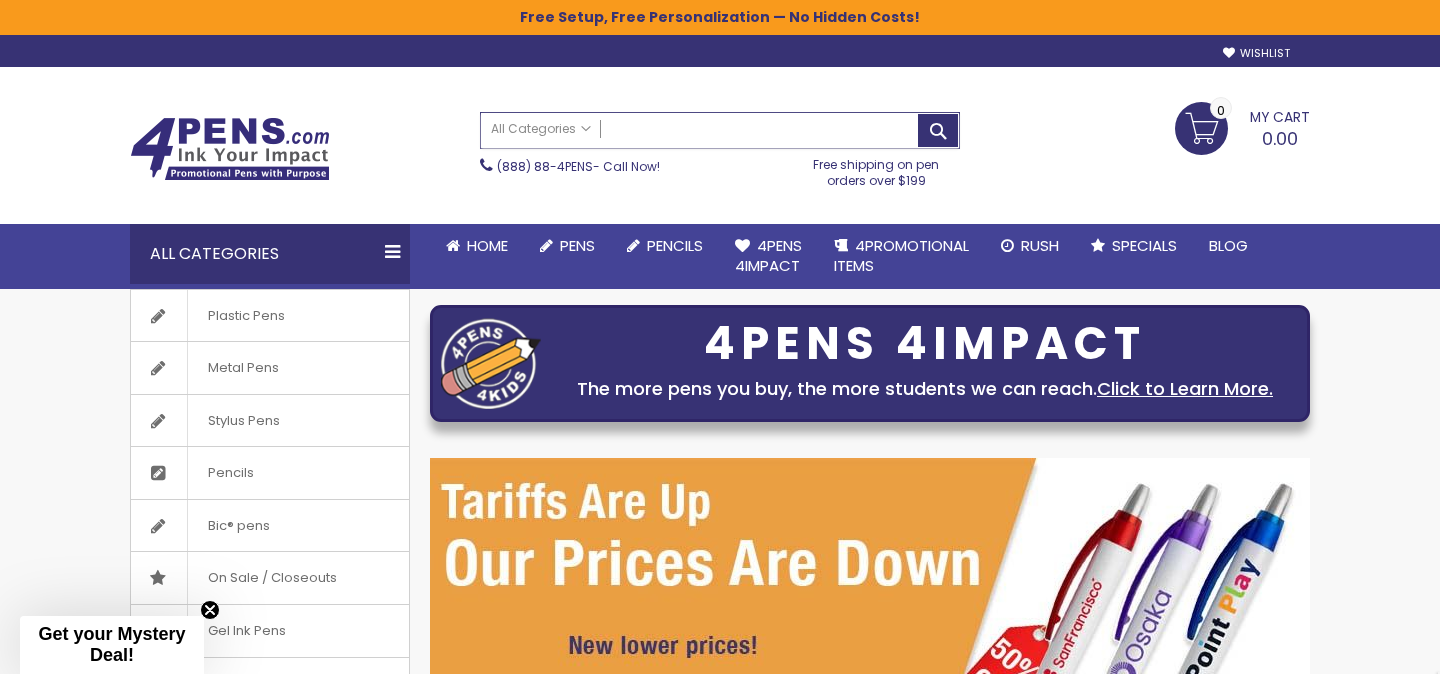 paste on "**********" 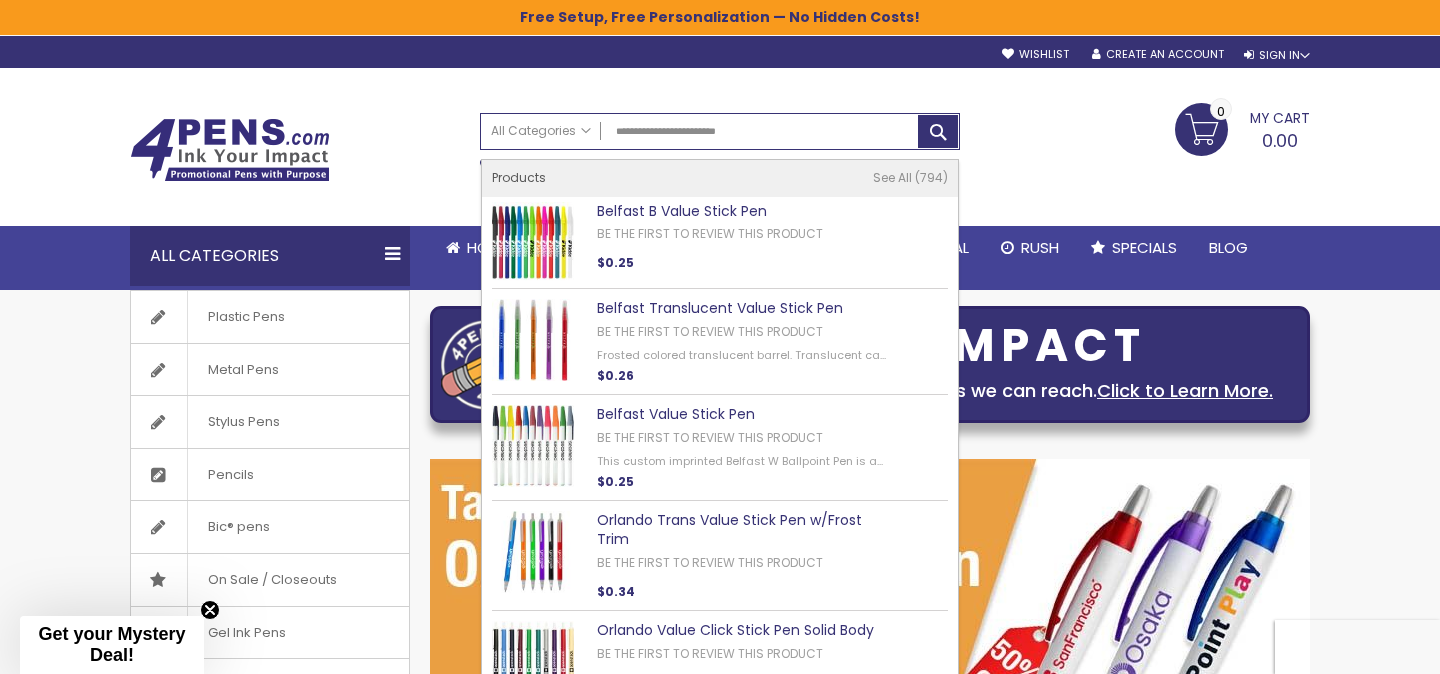 type on "**********" 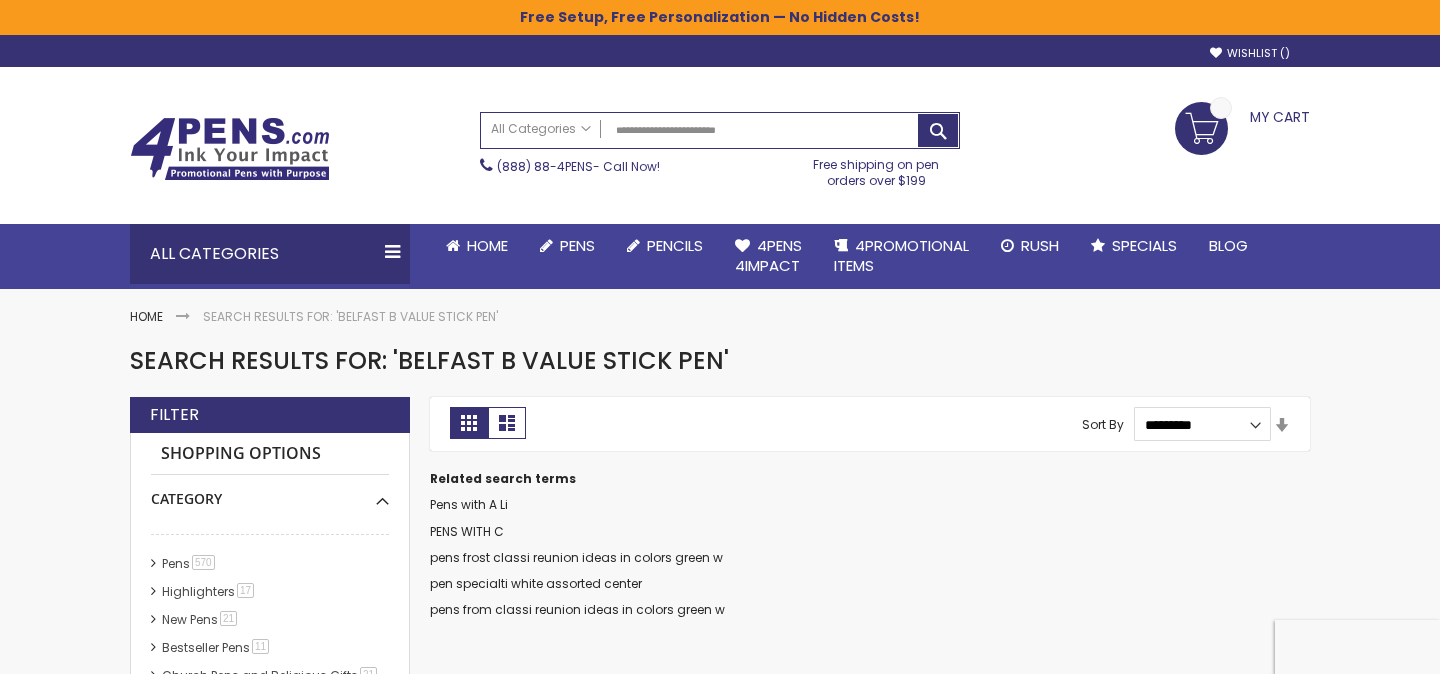 scroll, scrollTop: 0, scrollLeft: 0, axis: both 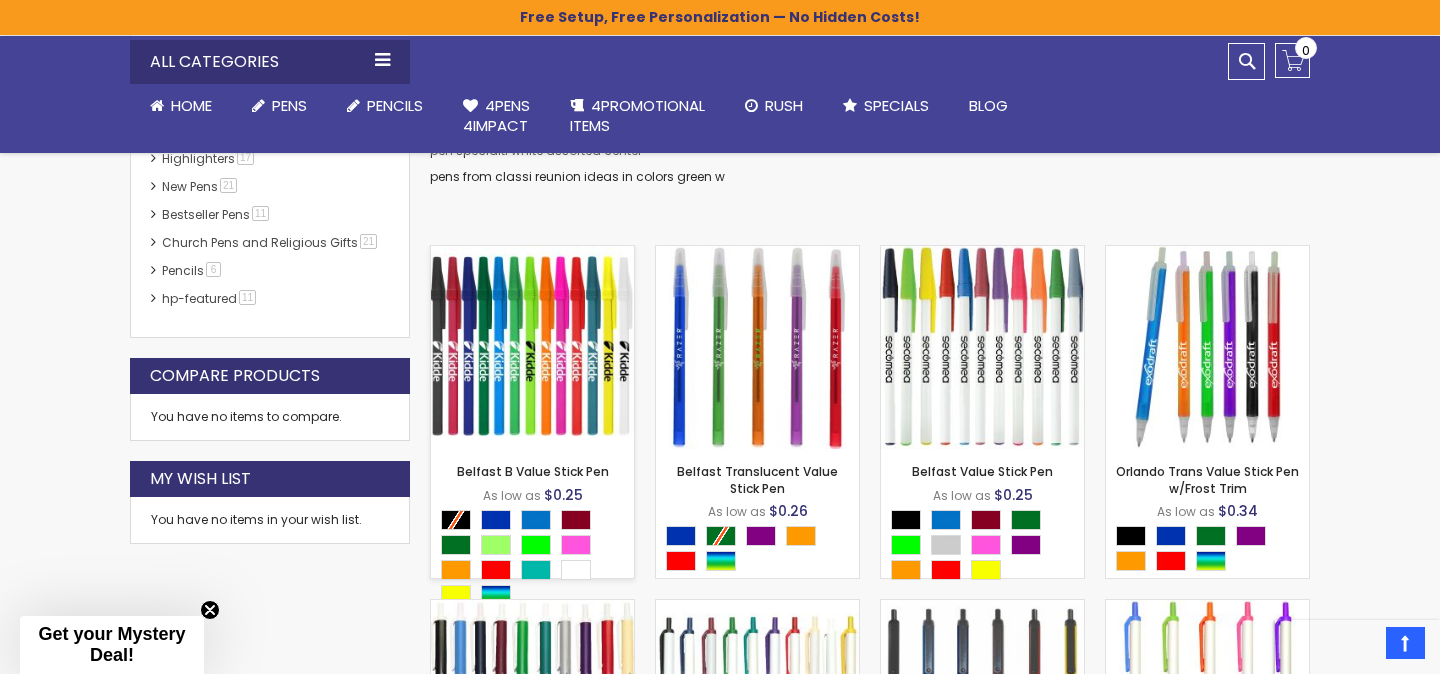 click at bounding box center (532, 347) 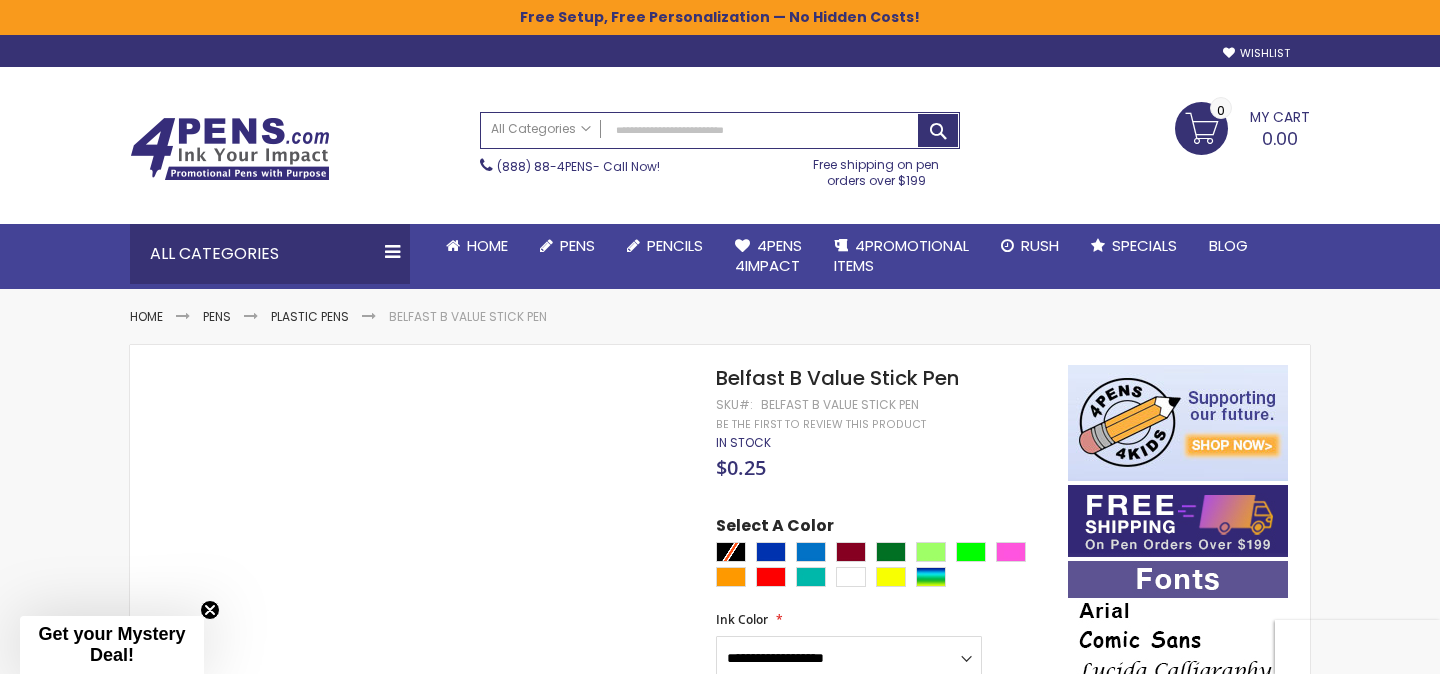 scroll, scrollTop: 0, scrollLeft: 0, axis: both 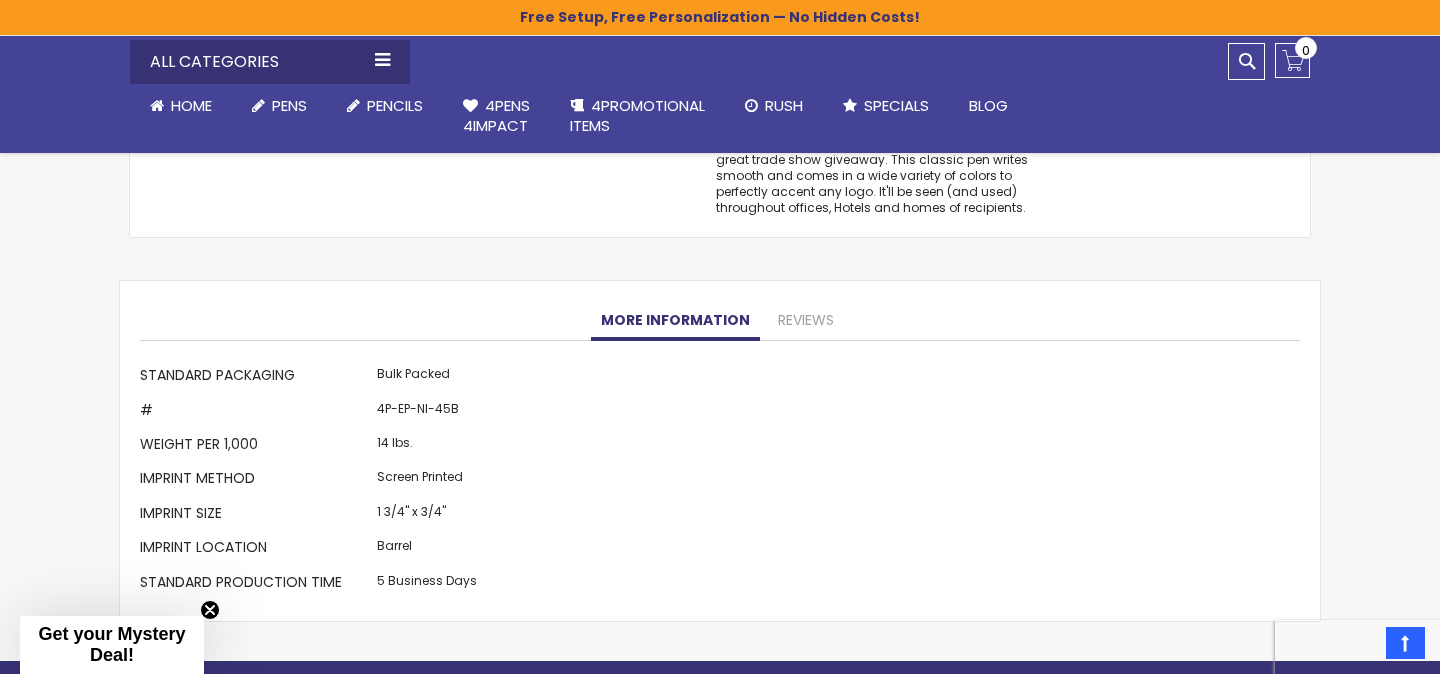 click on "4P-EP-NI-45B" at bounding box center [427, 412] 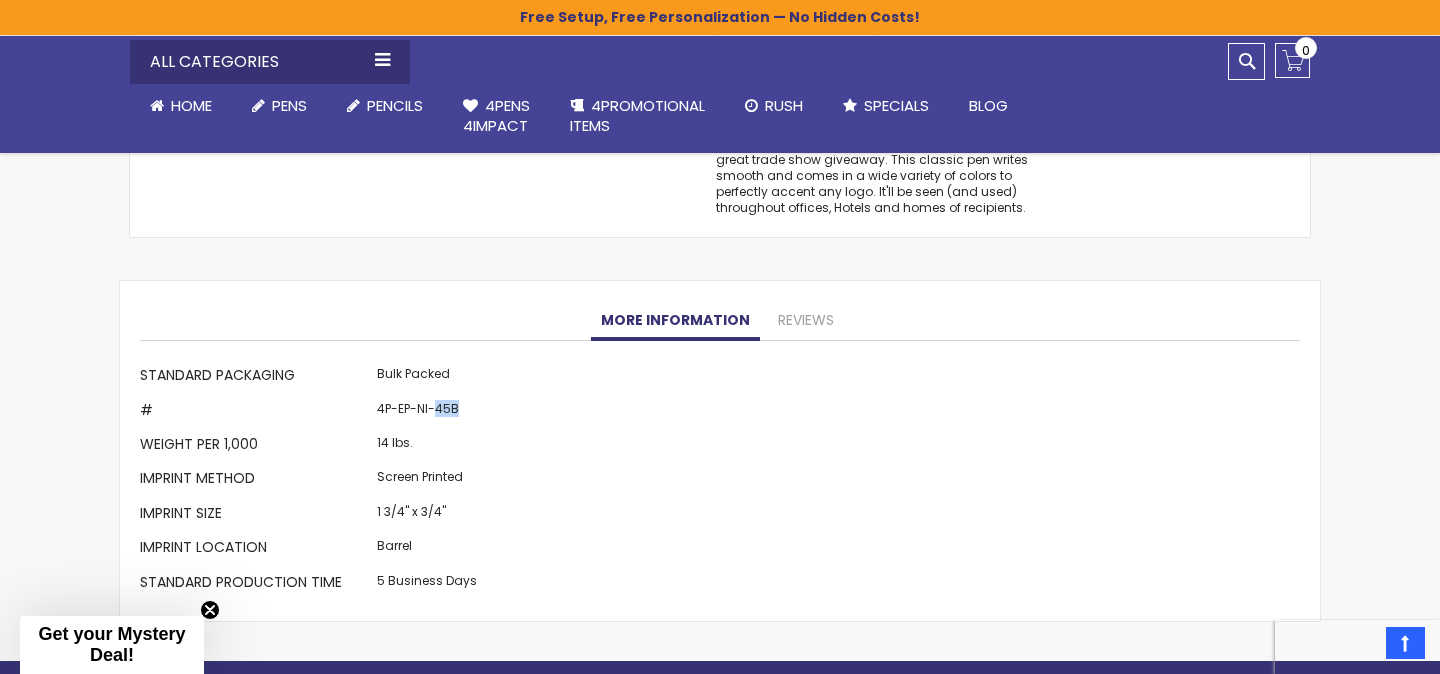 click on "4P-EP-NI-45B" at bounding box center [427, 412] 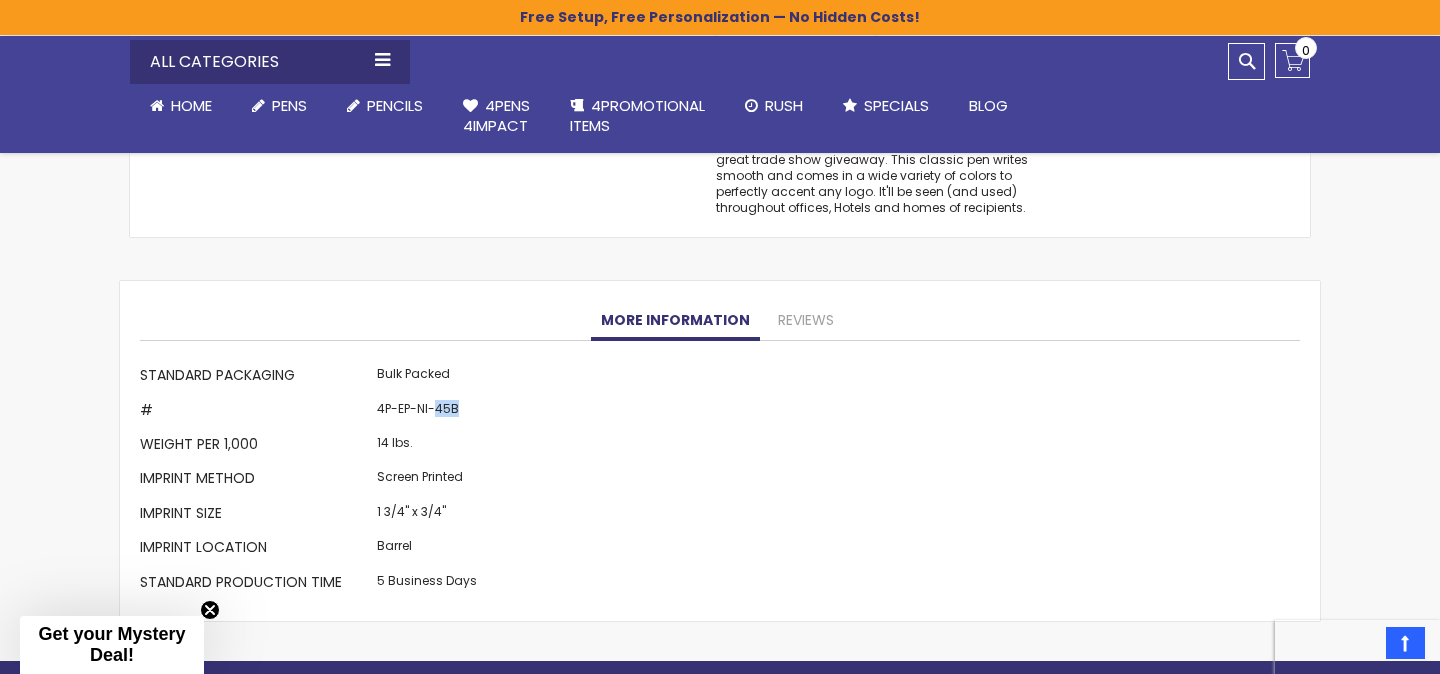 click on "4P-EP-NI-45B" at bounding box center (427, 412) 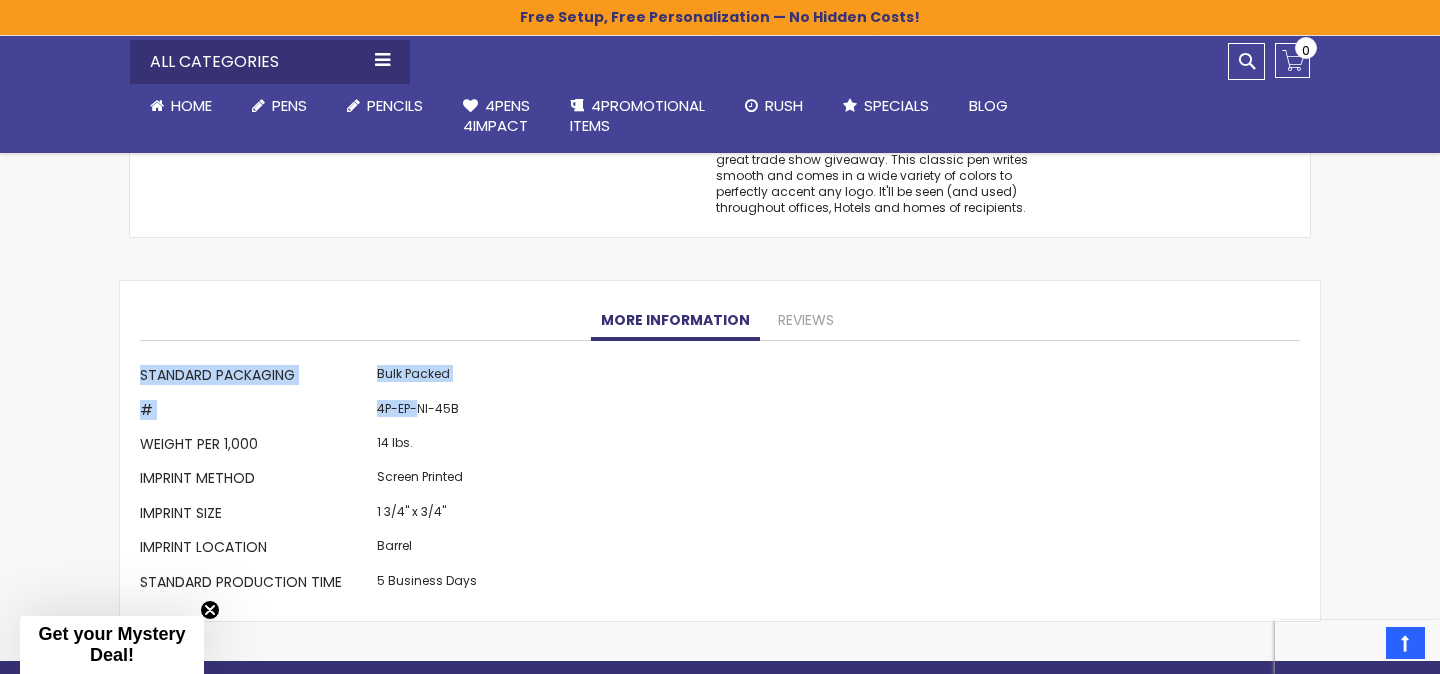drag, startPoint x: 417, startPoint y: 409, endPoint x: 496, endPoint y: 409, distance: 79 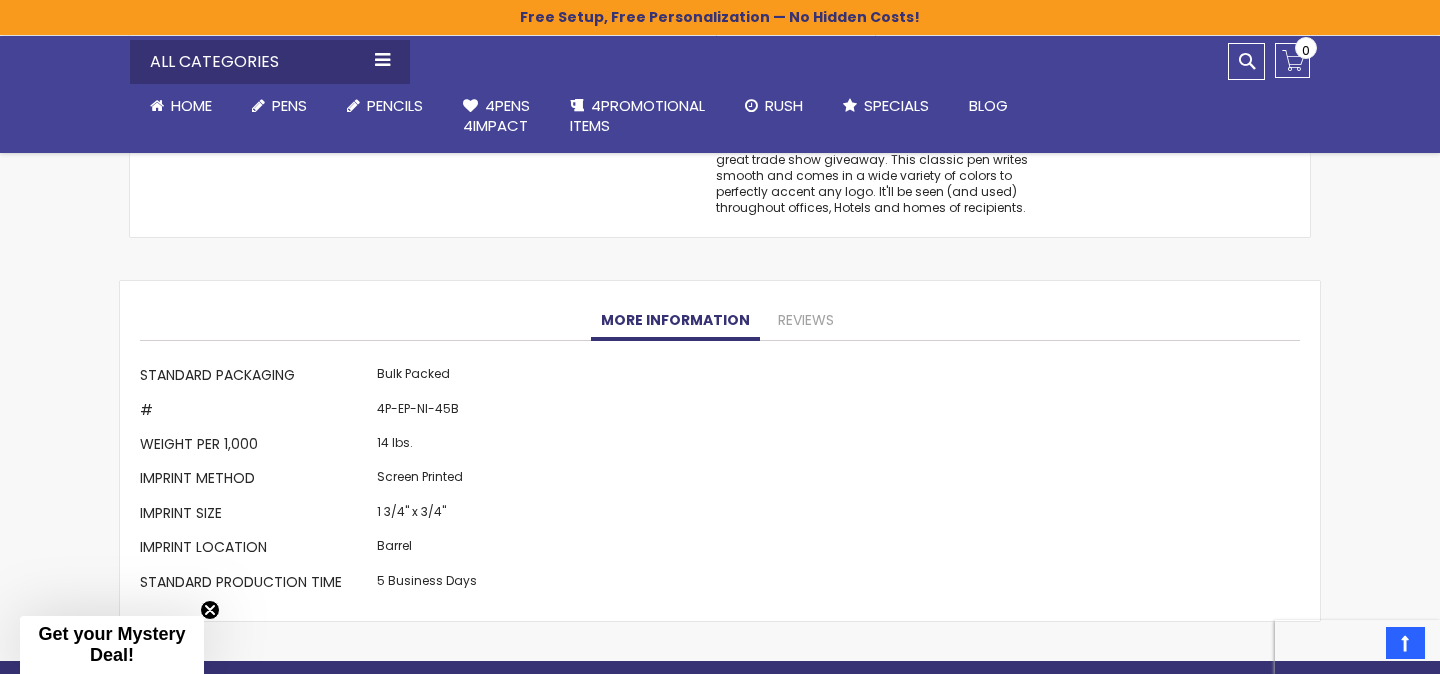 click on "4P-EP-NI-45B" at bounding box center (427, 412) 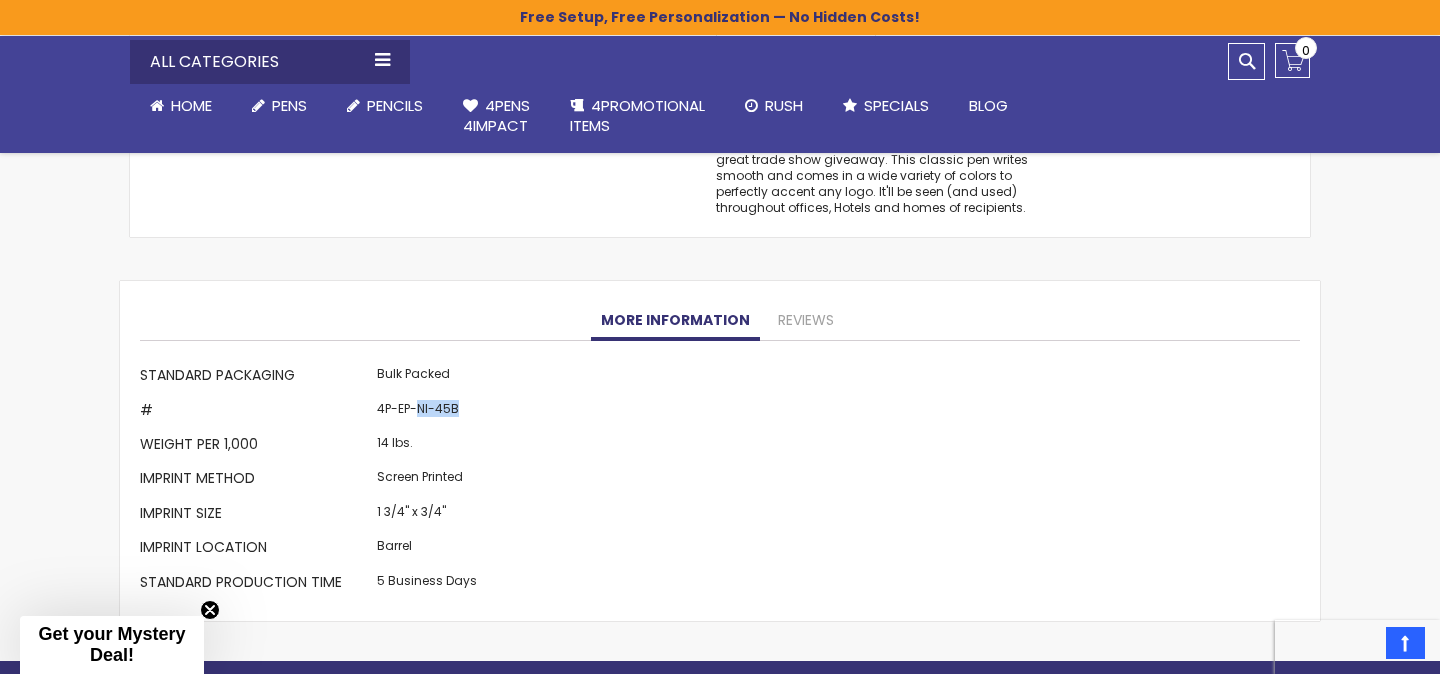 drag, startPoint x: 456, startPoint y: 406, endPoint x: 418, endPoint y: 407, distance: 38.013157 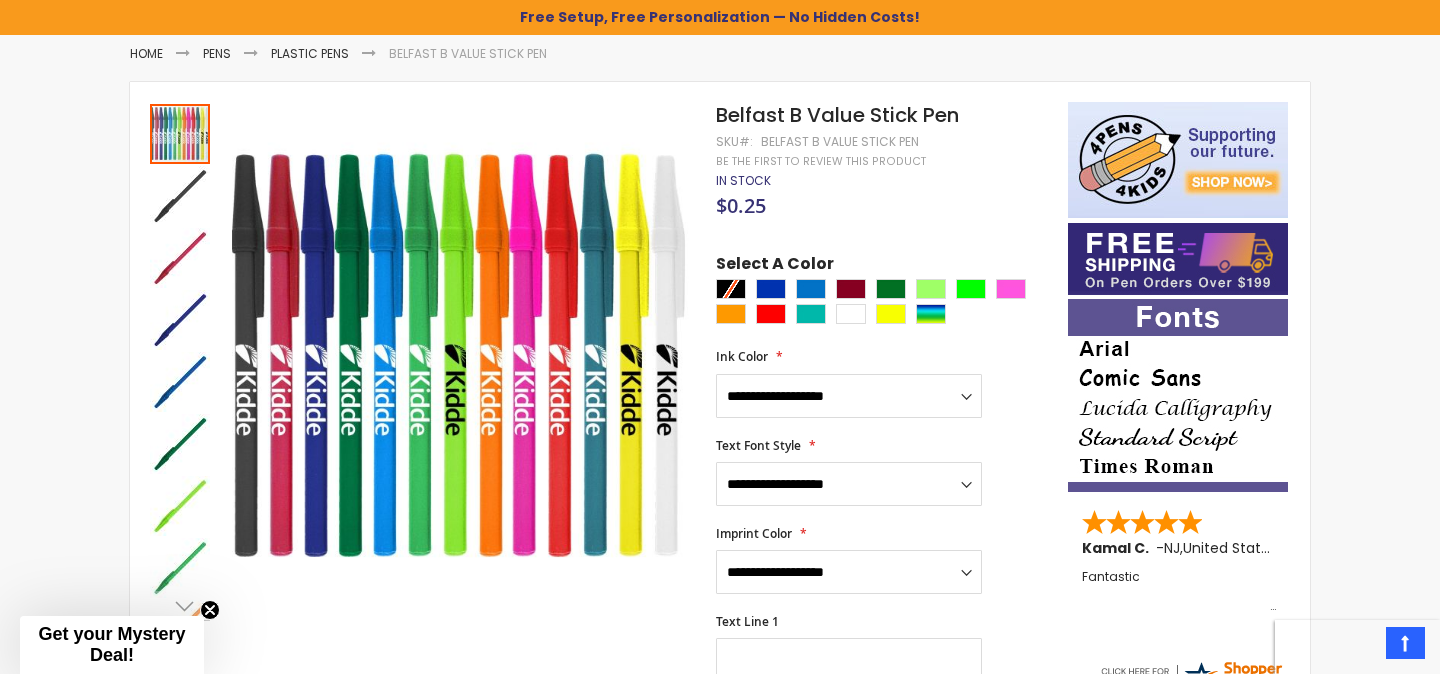 scroll, scrollTop: 0, scrollLeft: 0, axis: both 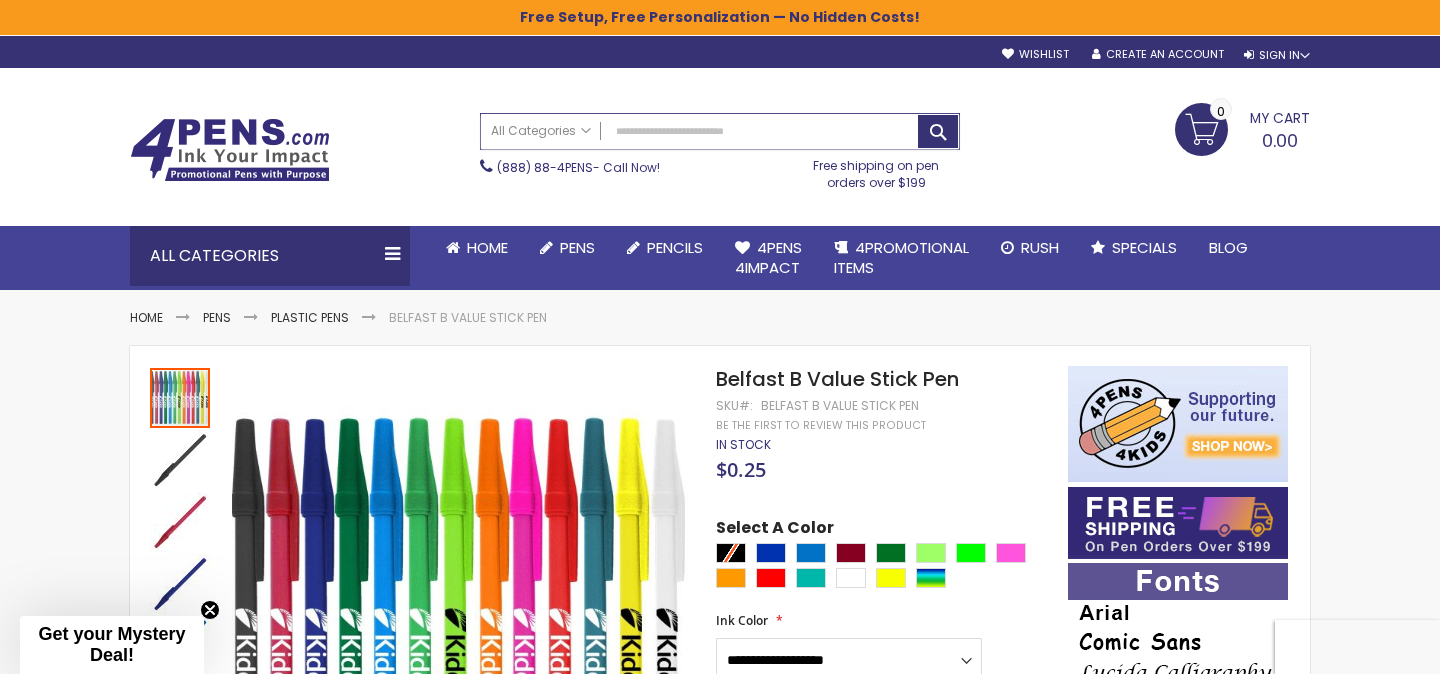 click on "Search" at bounding box center [720, 131] 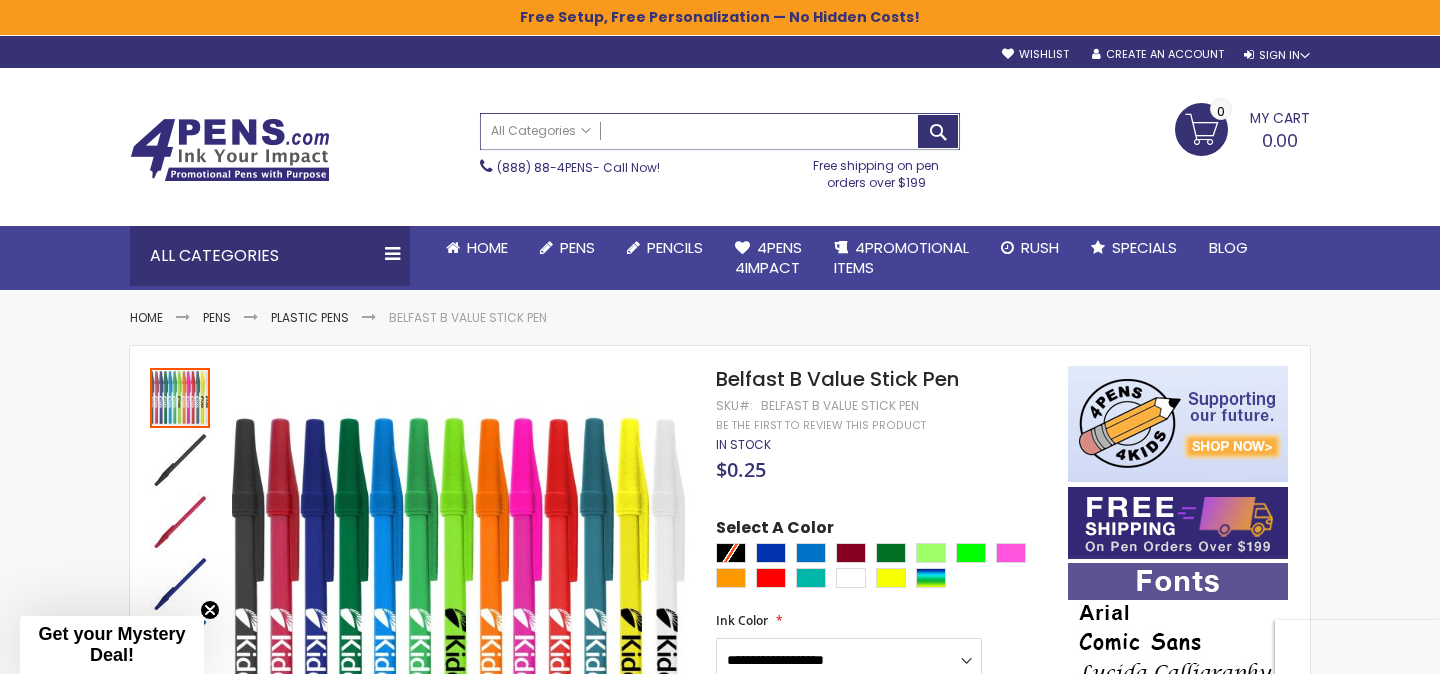 paste on "*******" 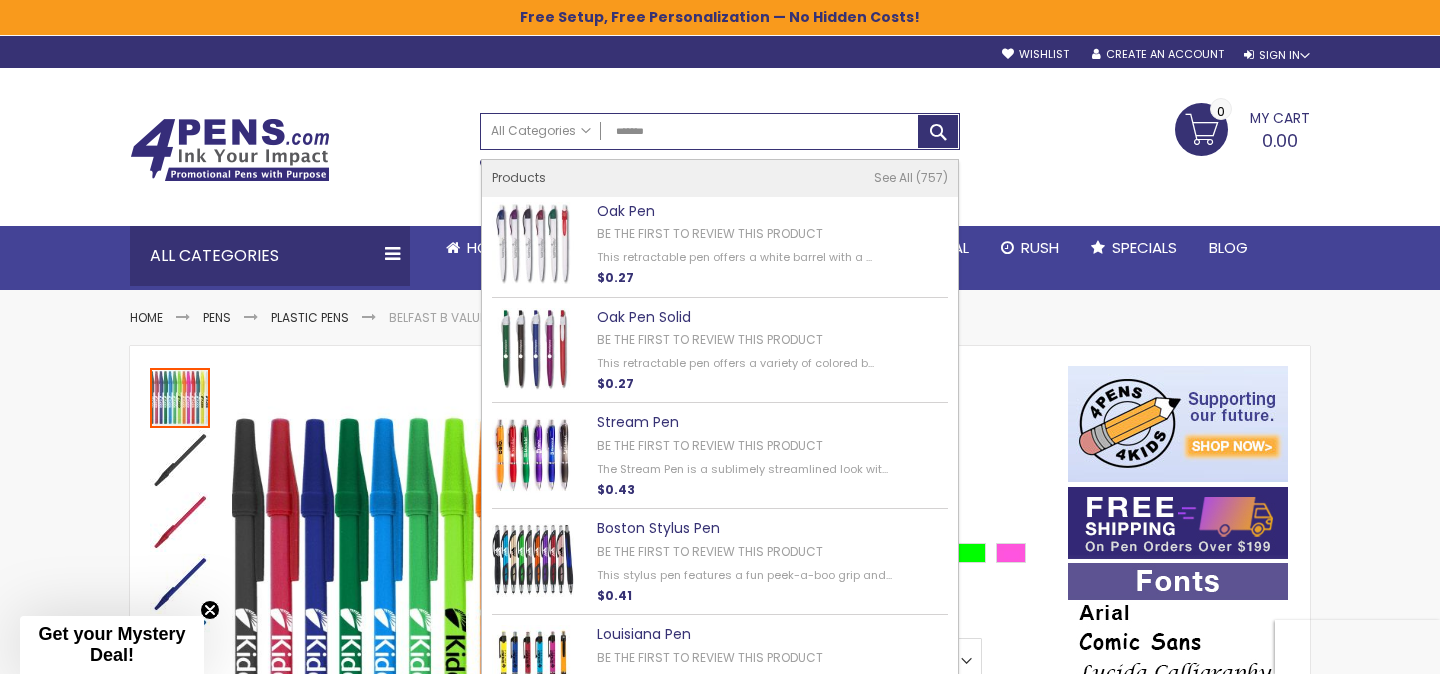 type on "*******" 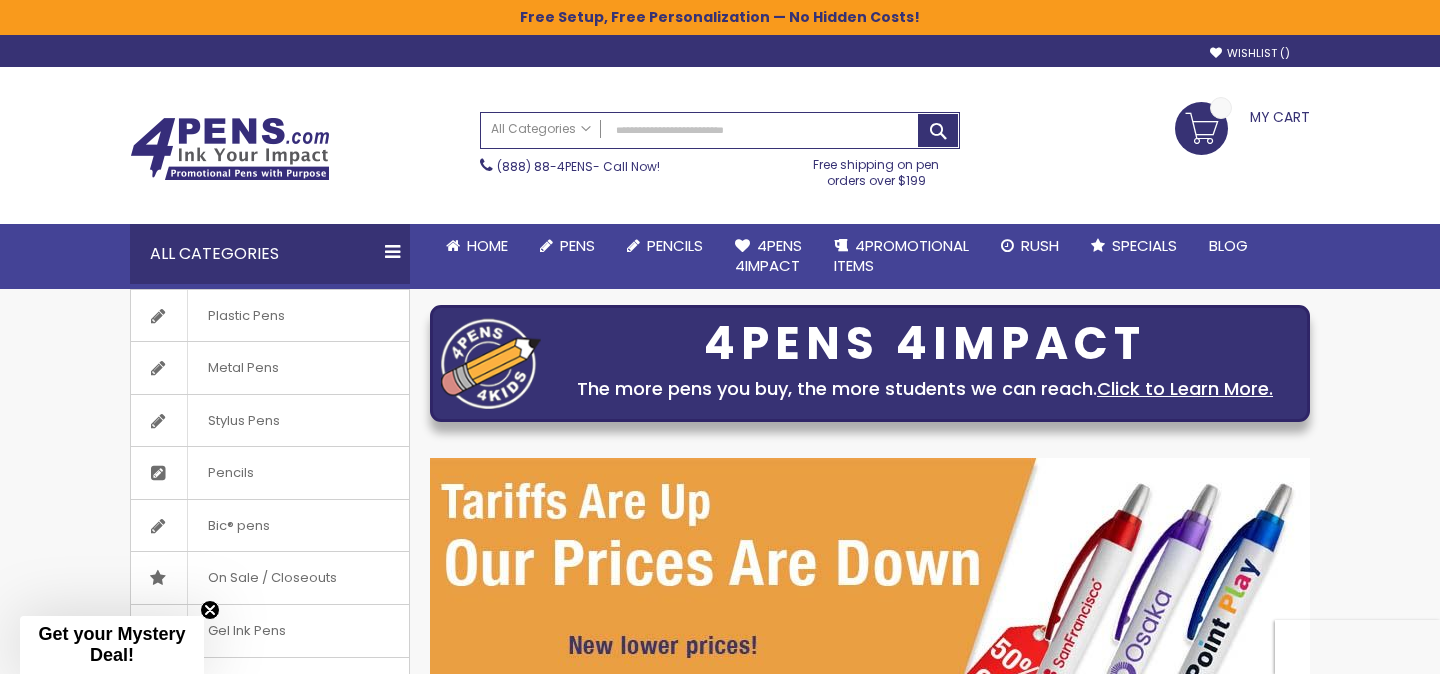 scroll, scrollTop: 0, scrollLeft: 0, axis: both 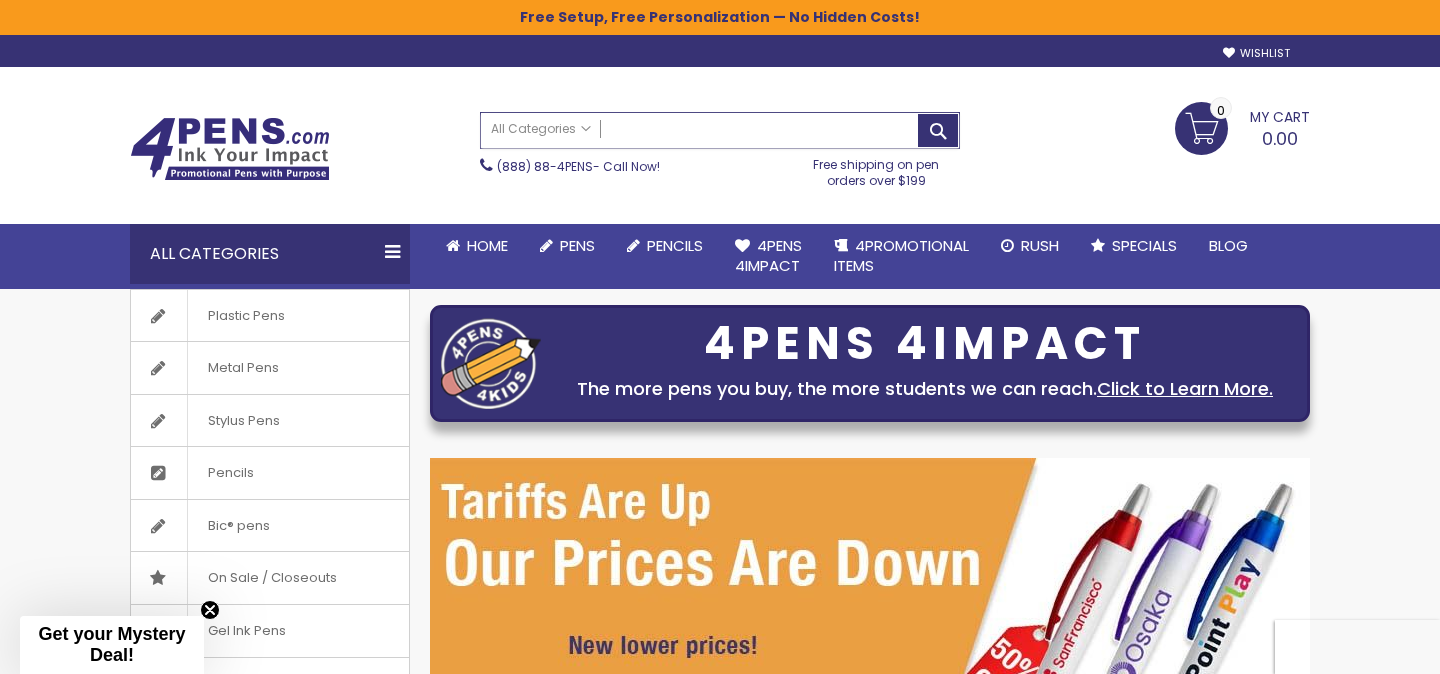 click on "Search" at bounding box center (720, 130) 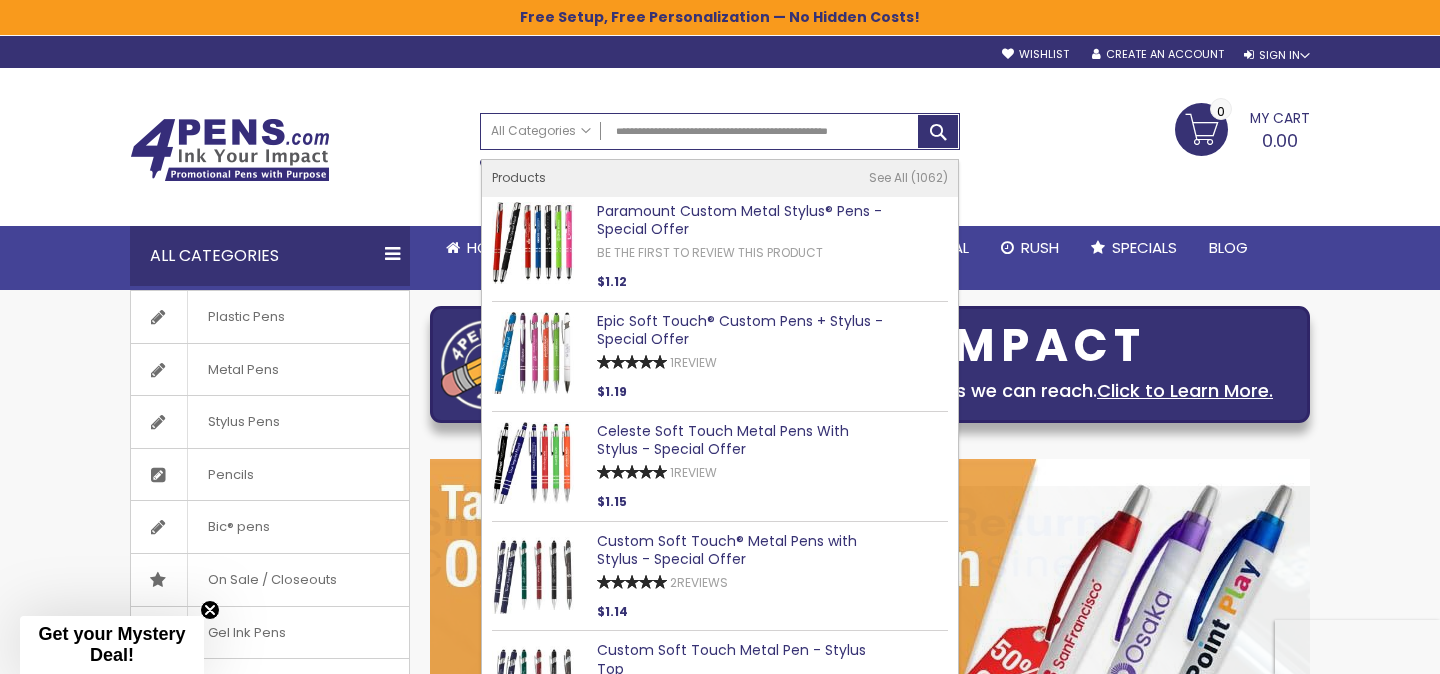 type on "**********" 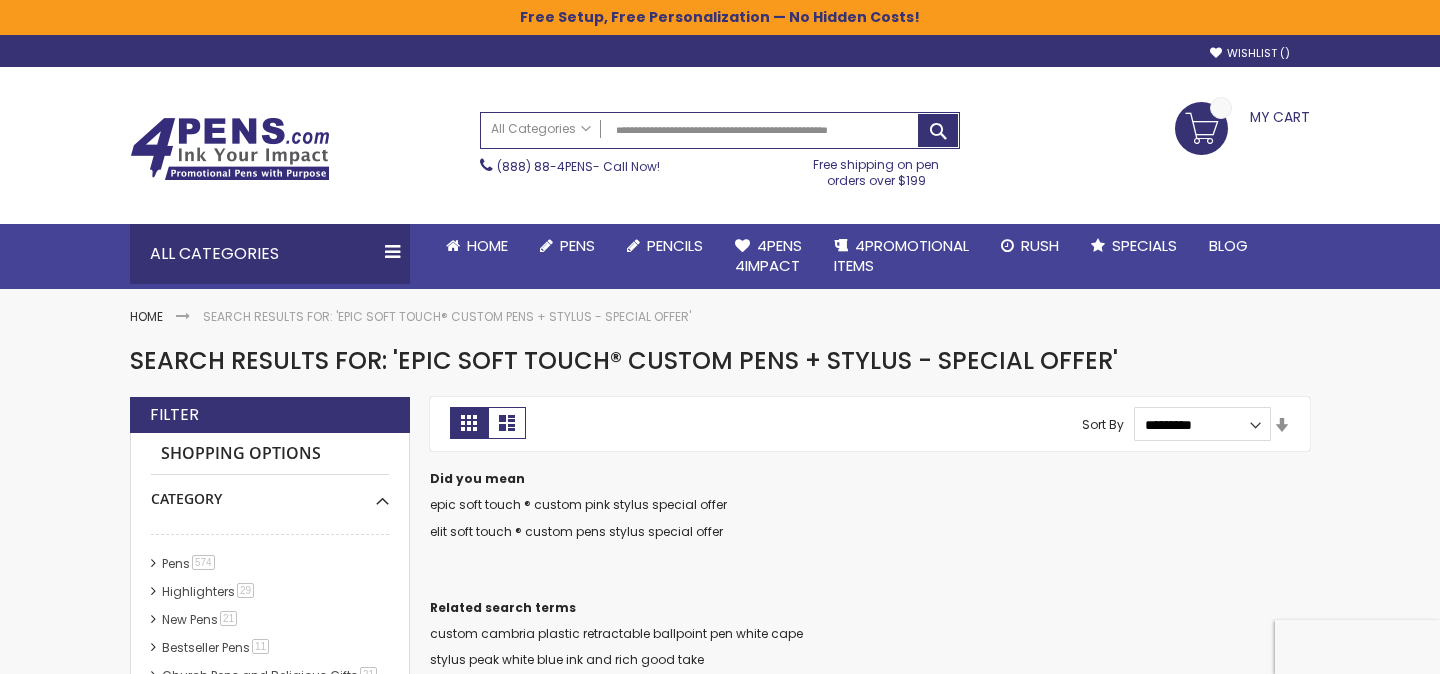 scroll, scrollTop: 0, scrollLeft: 0, axis: both 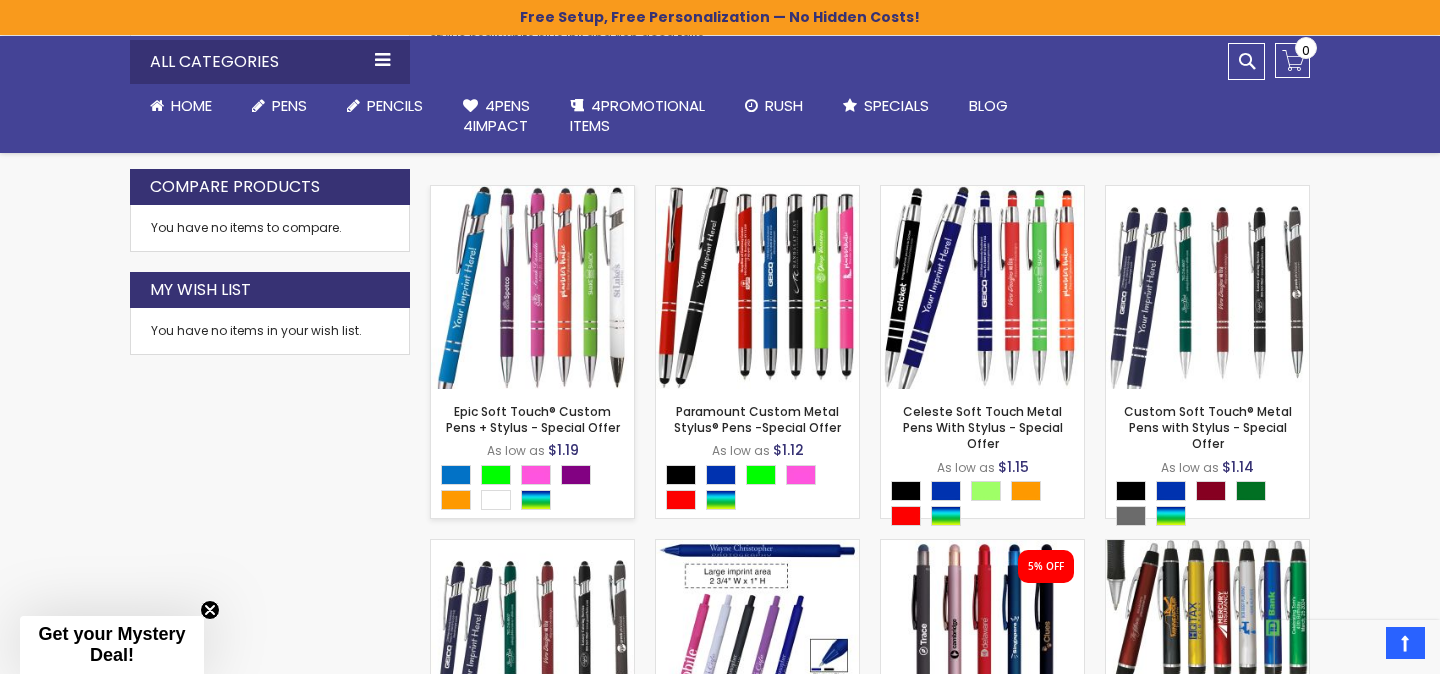 click at bounding box center [532, 287] 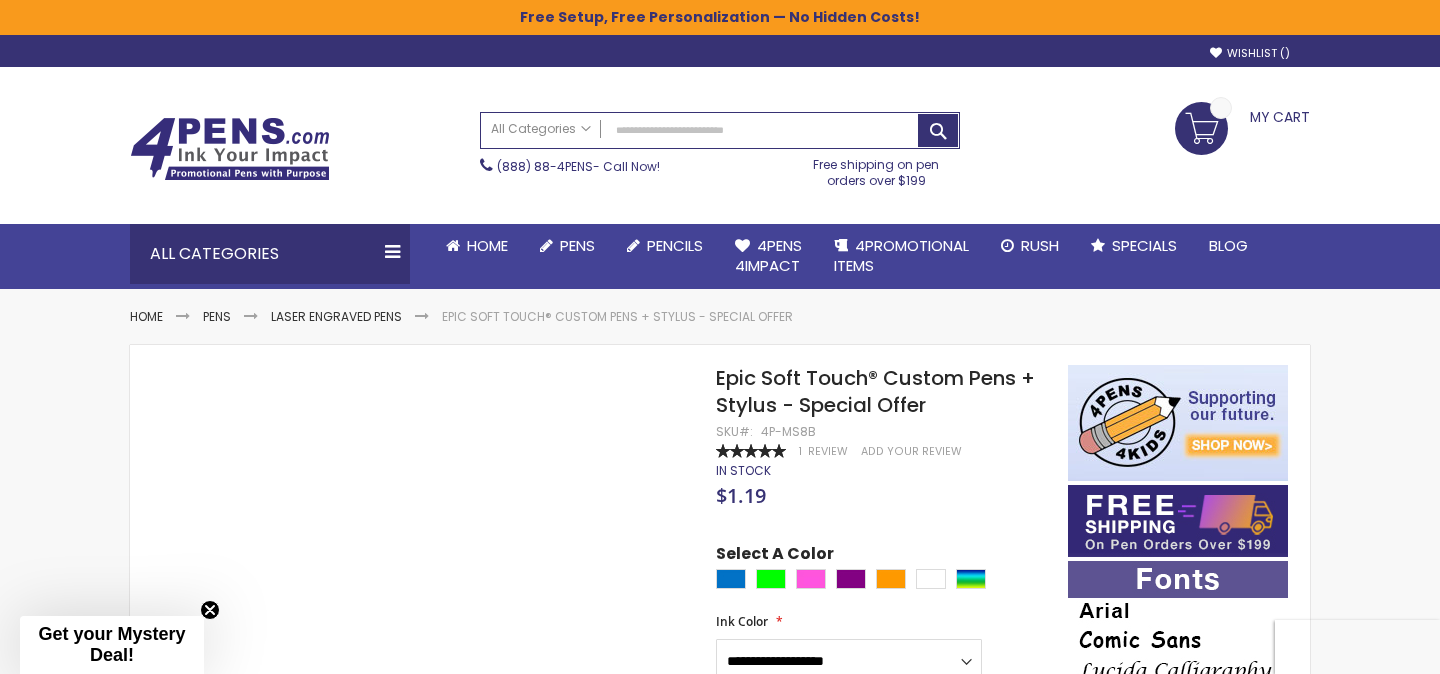 scroll, scrollTop: 0, scrollLeft: 0, axis: both 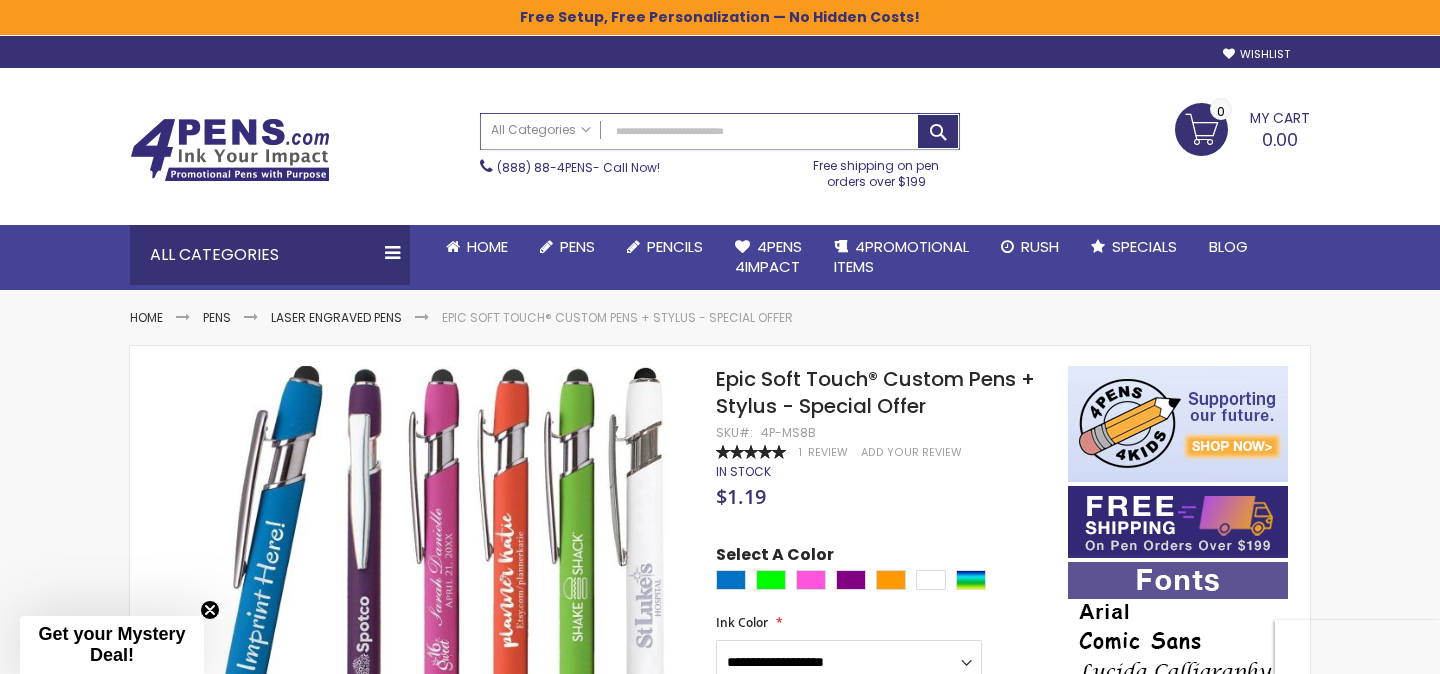 click on "Search" at bounding box center (720, 131) 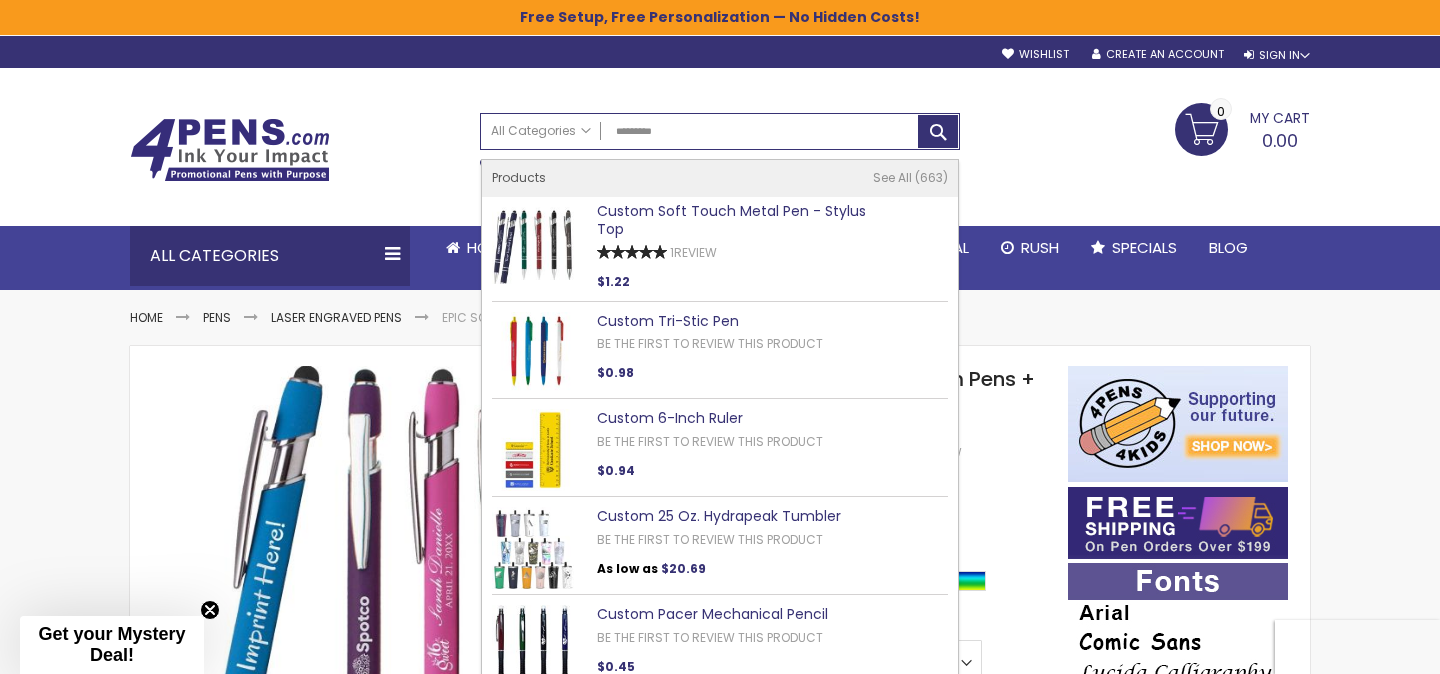 click on "Custom Soft Touch Metal Pen - Stylus Top" at bounding box center (731, 220) 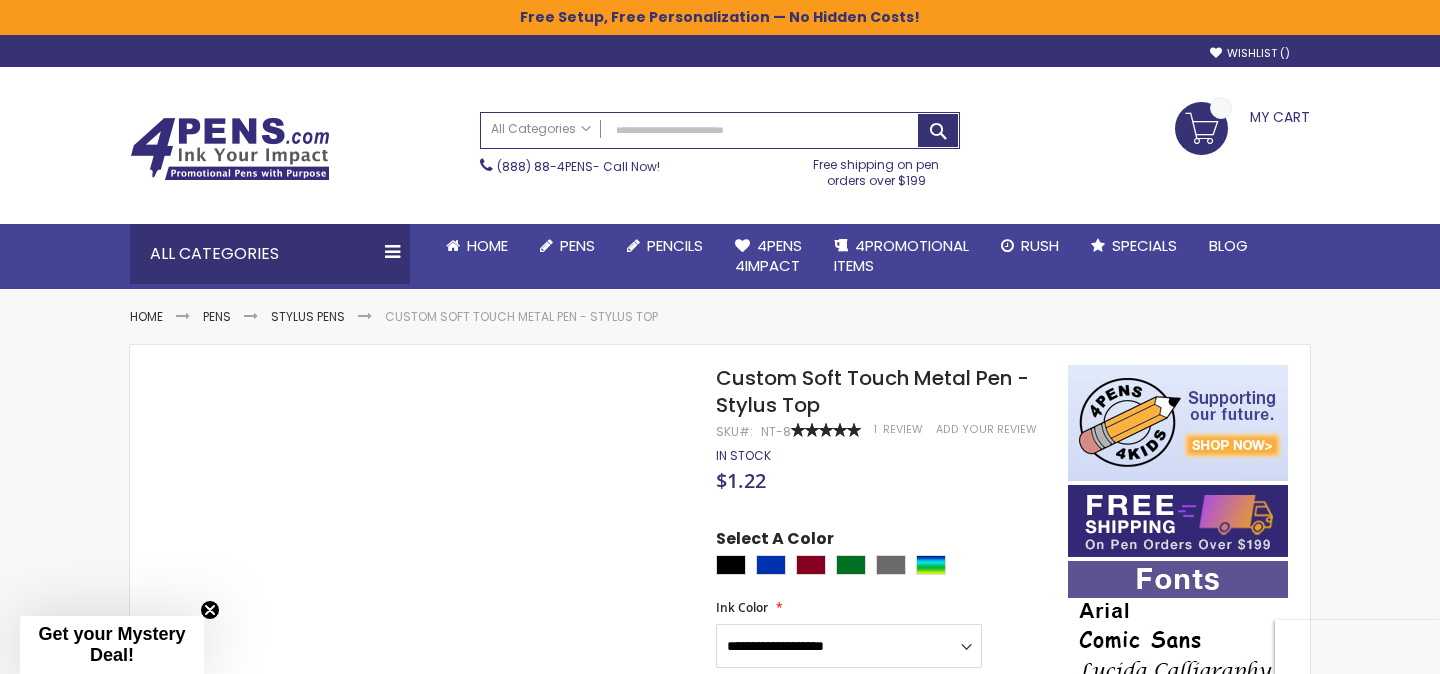 scroll, scrollTop: 0, scrollLeft: 0, axis: both 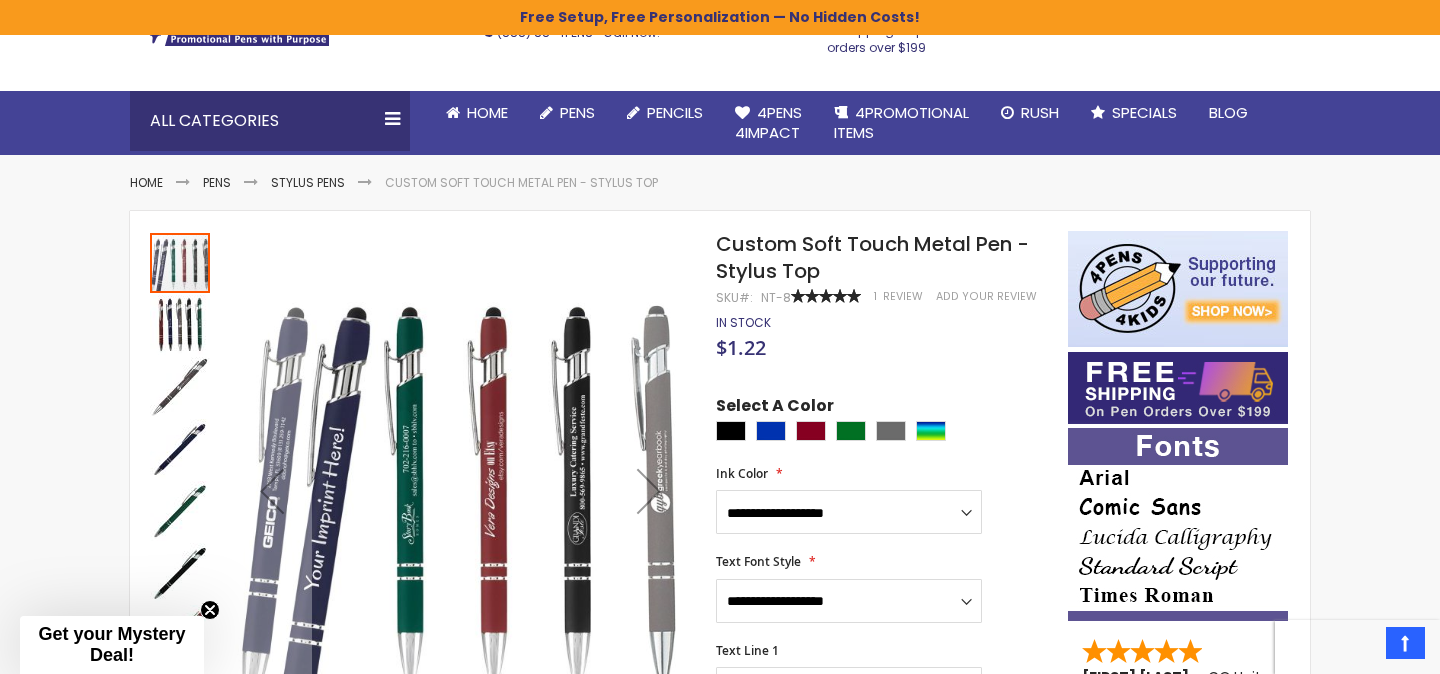 click on "Custom Soft Touch Metal Pen - Stylus Top" at bounding box center (882, 258) 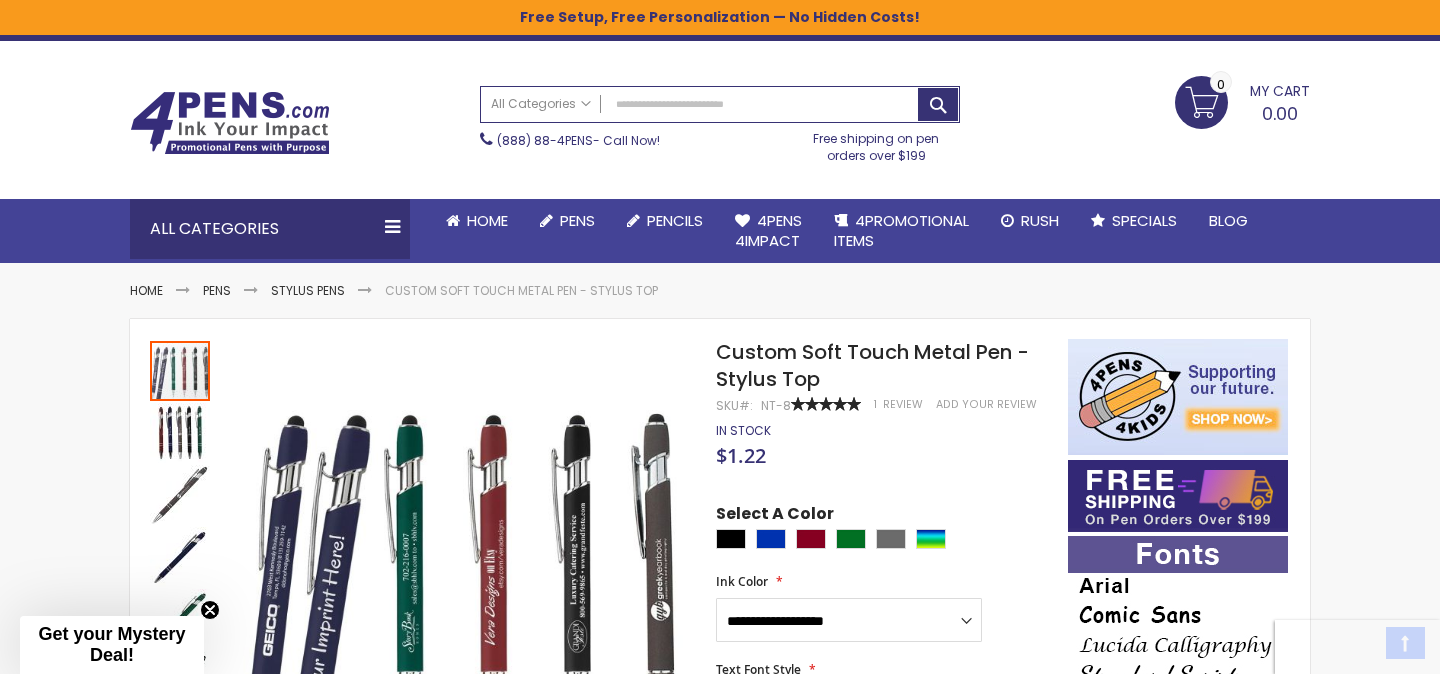 scroll, scrollTop: 26, scrollLeft: 0, axis: vertical 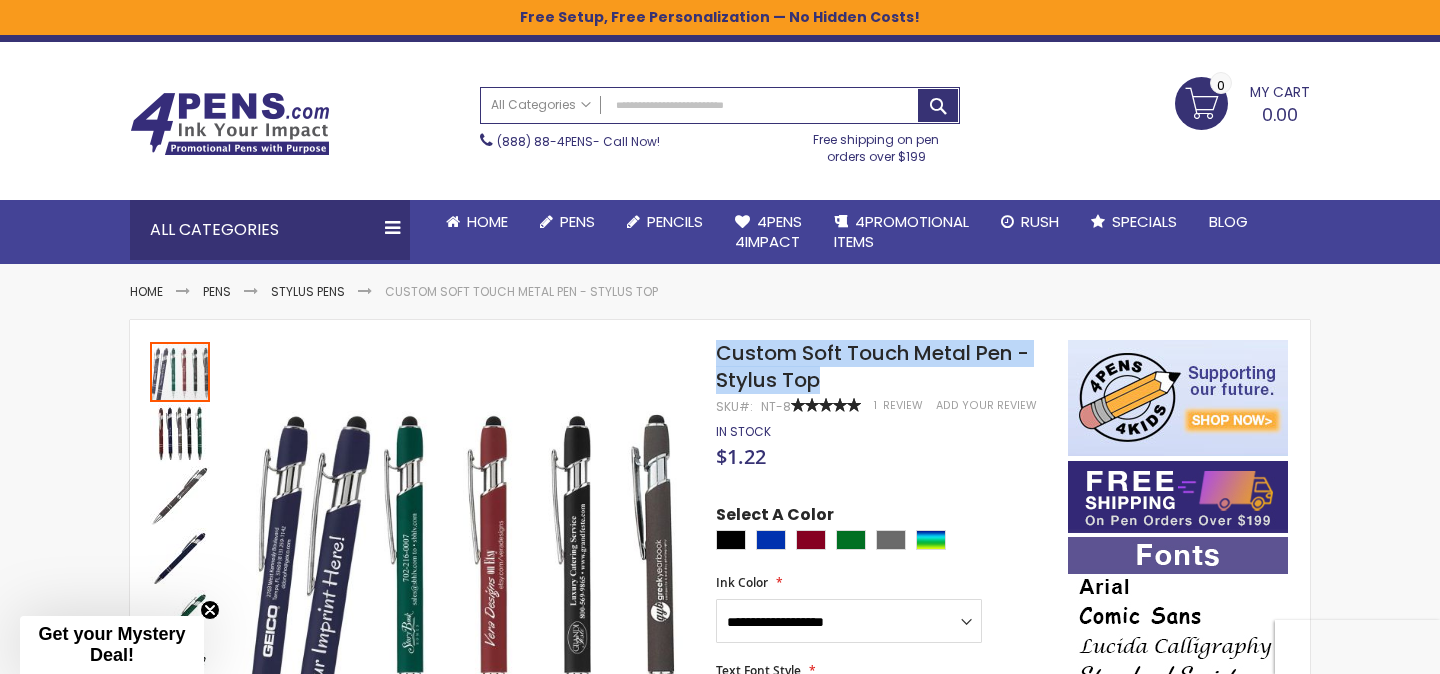drag, startPoint x: 719, startPoint y: 348, endPoint x: 820, endPoint y: 381, distance: 106.25441 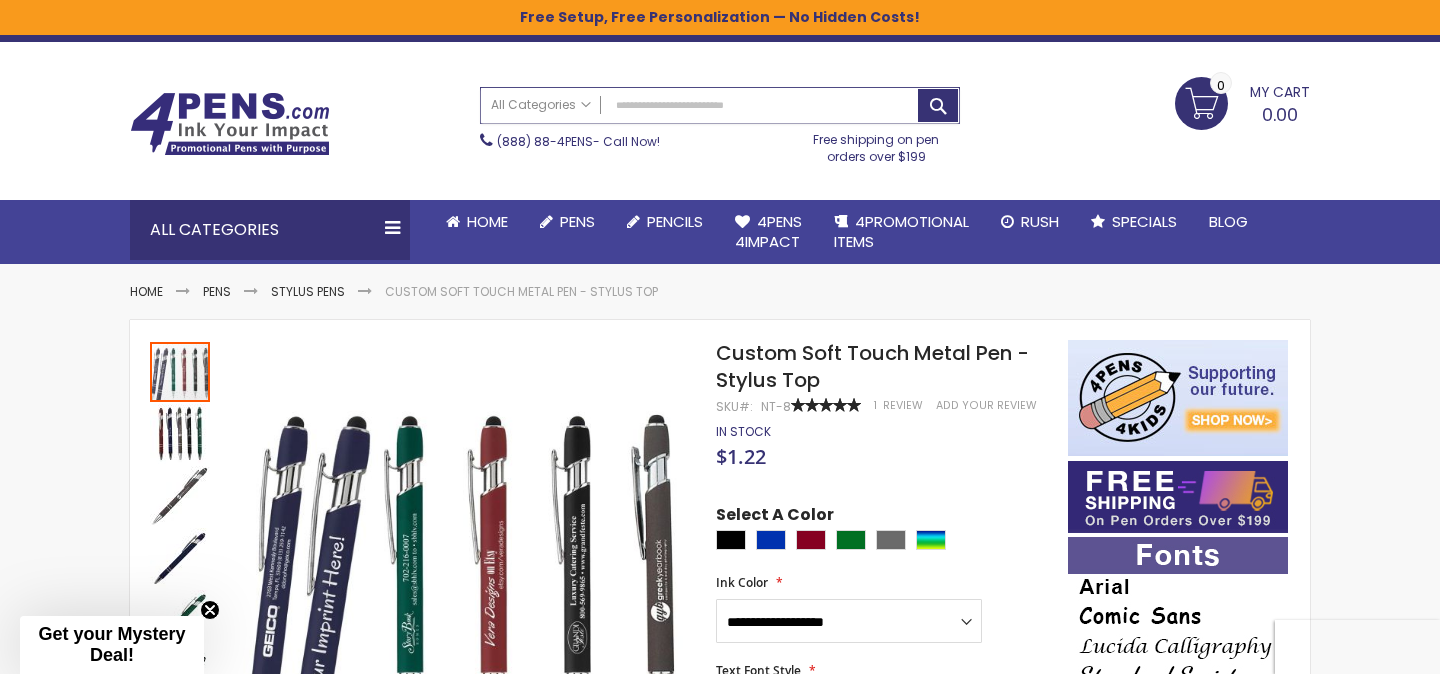 click on "Search" at bounding box center (720, 105) 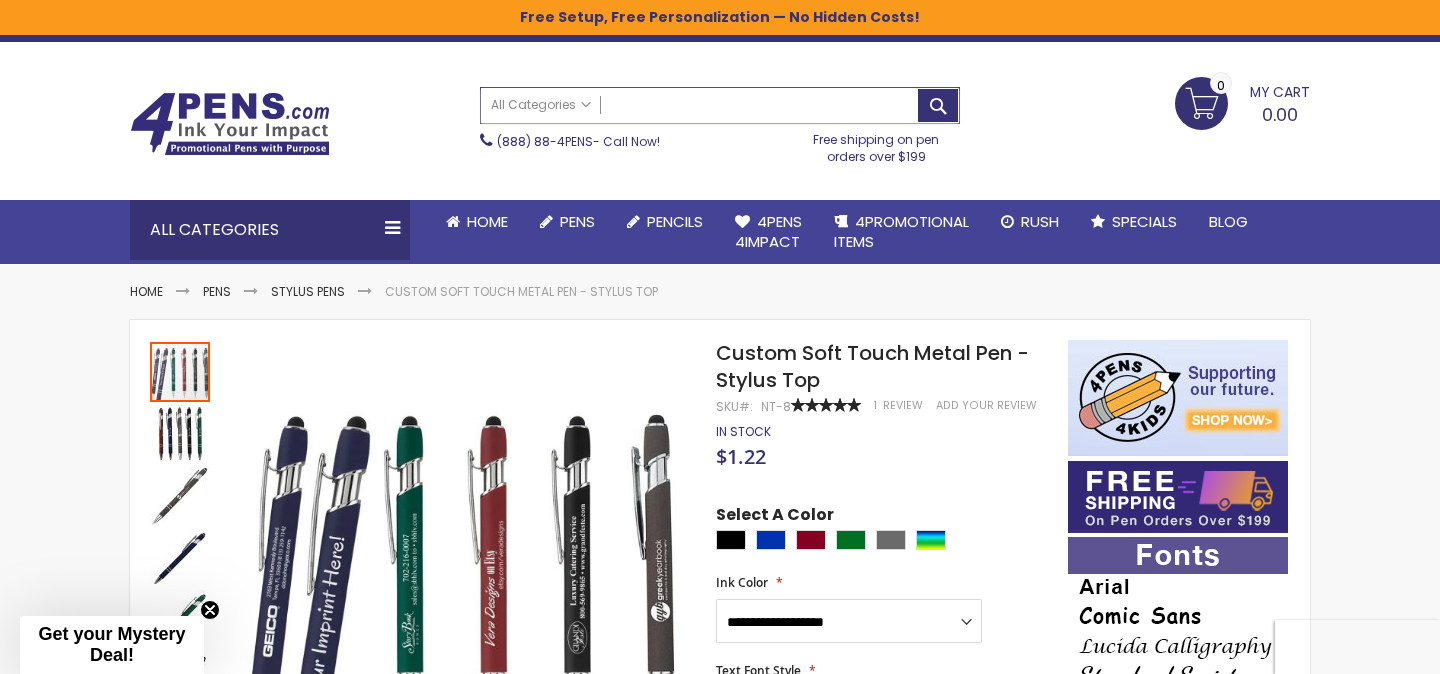 paste on "**********" 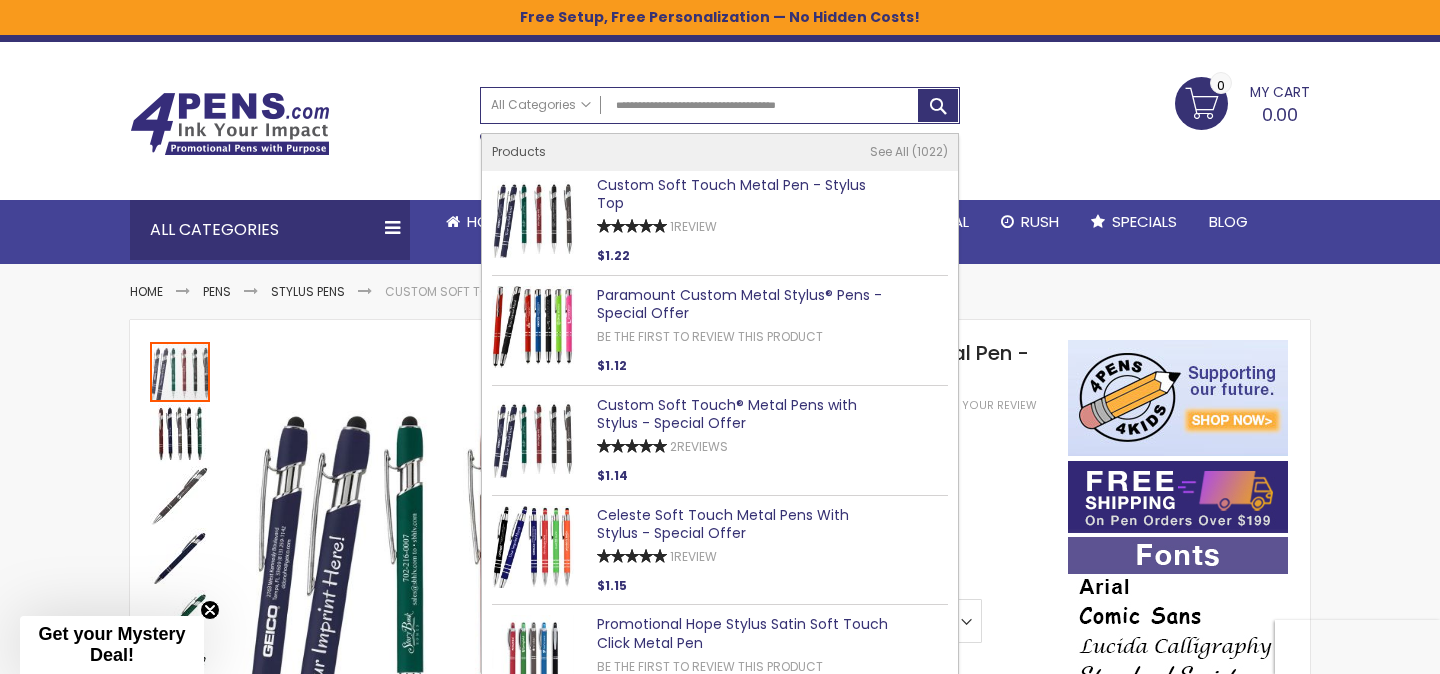 click on "Custom Soft Touch® Metal Pens with Stylus - Special Offer" at bounding box center [727, 414] 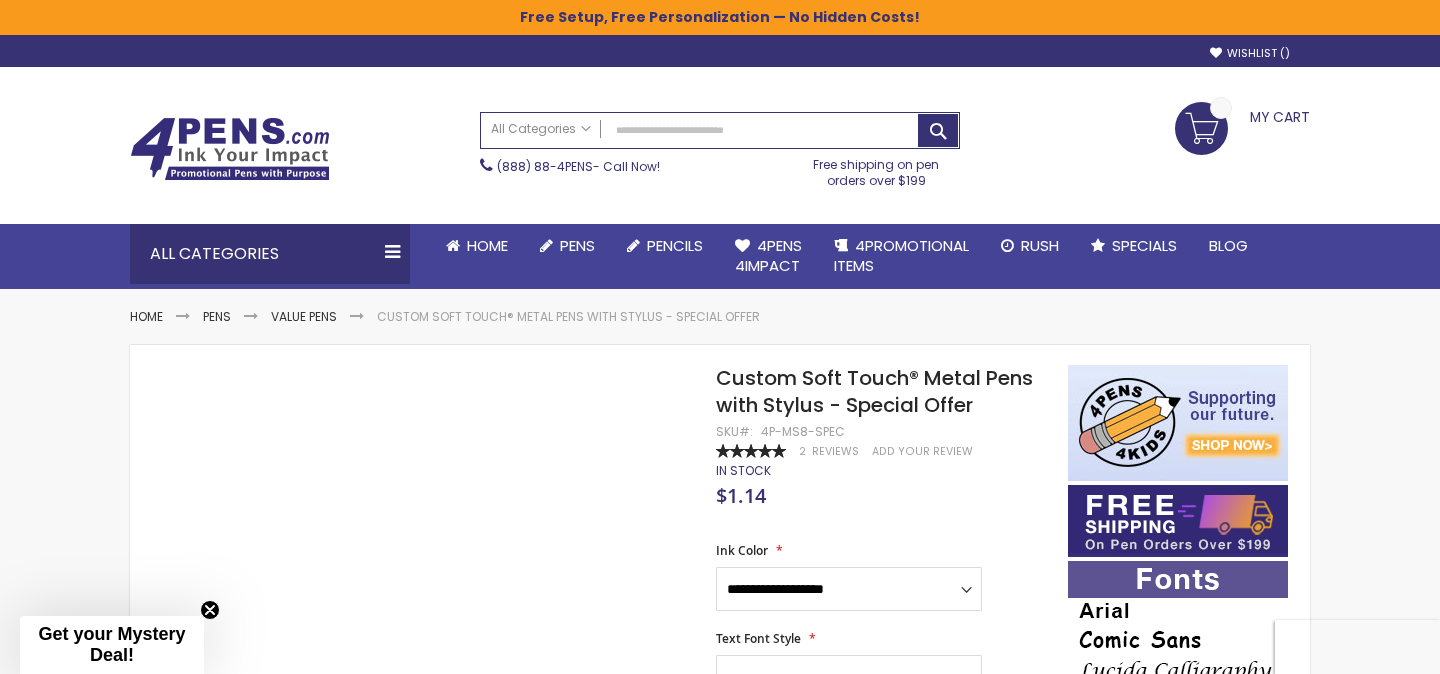 scroll, scrollTop: 0, scrollLeft: 0, axis: both 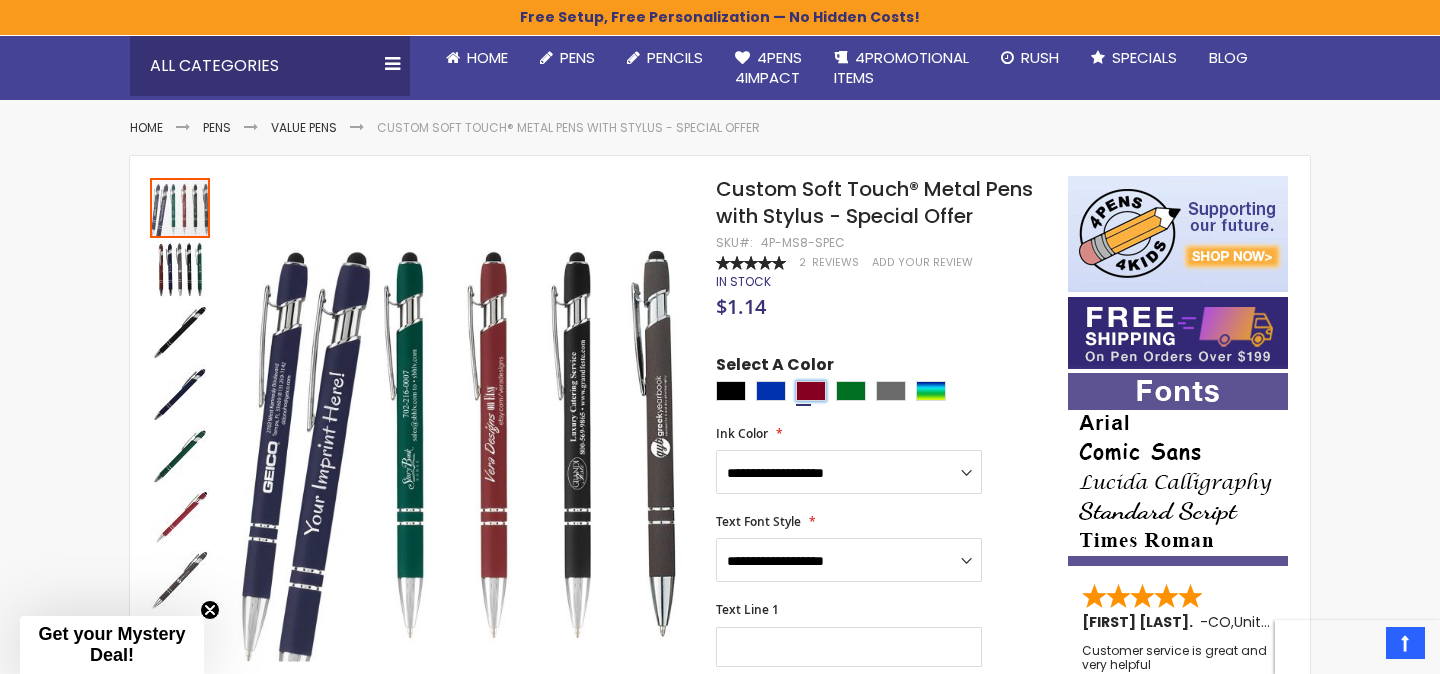 click at bounding box center (811, 391) 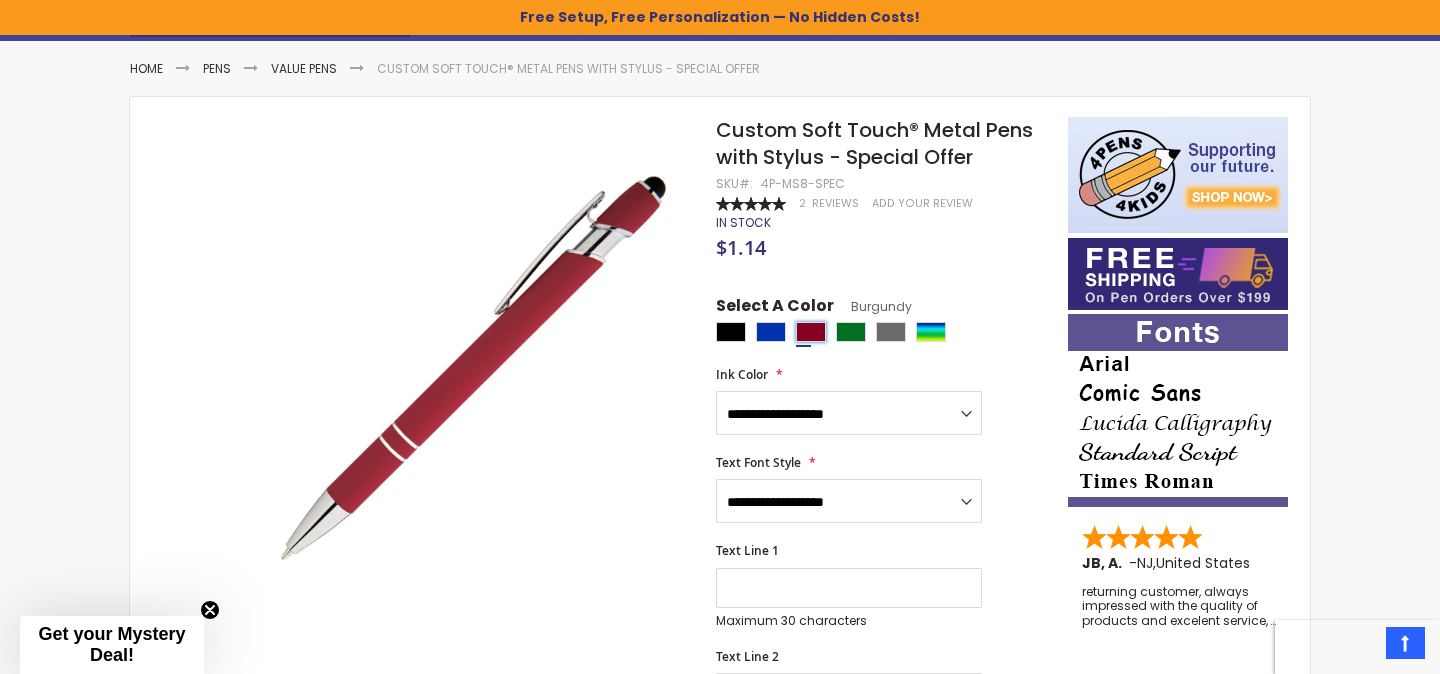 scroll, scrollTop: 248, scrollLeft: 0, axis: vertical 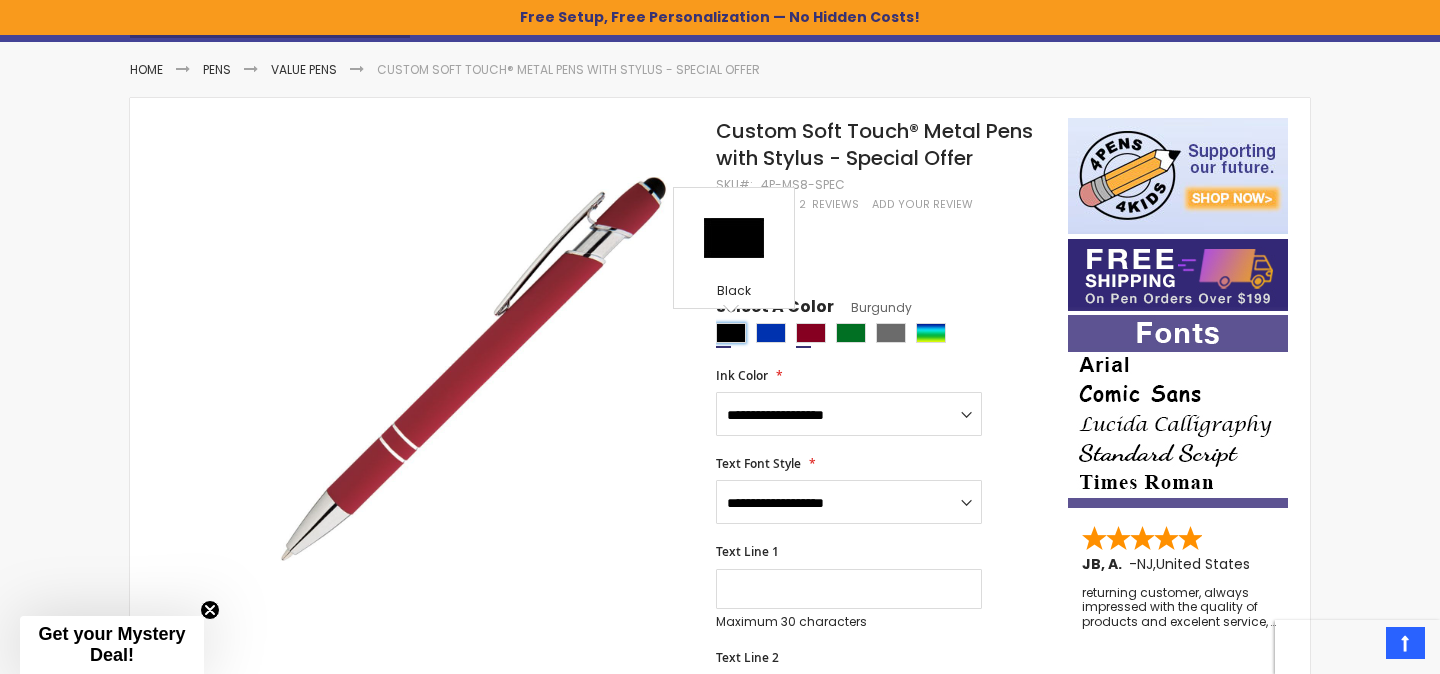 click at bounding box center (731, 333) 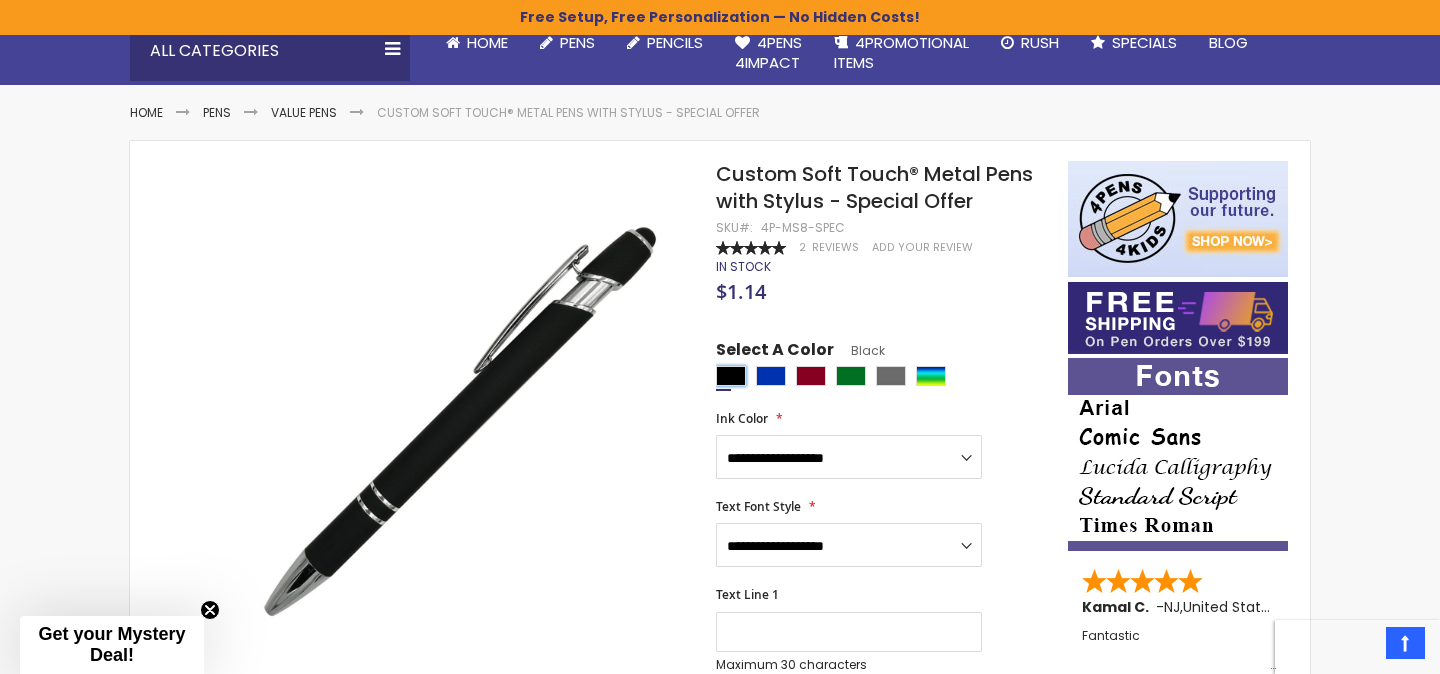 scroll, scrollTop: 185, scrollLeft: 0, axis: vertical 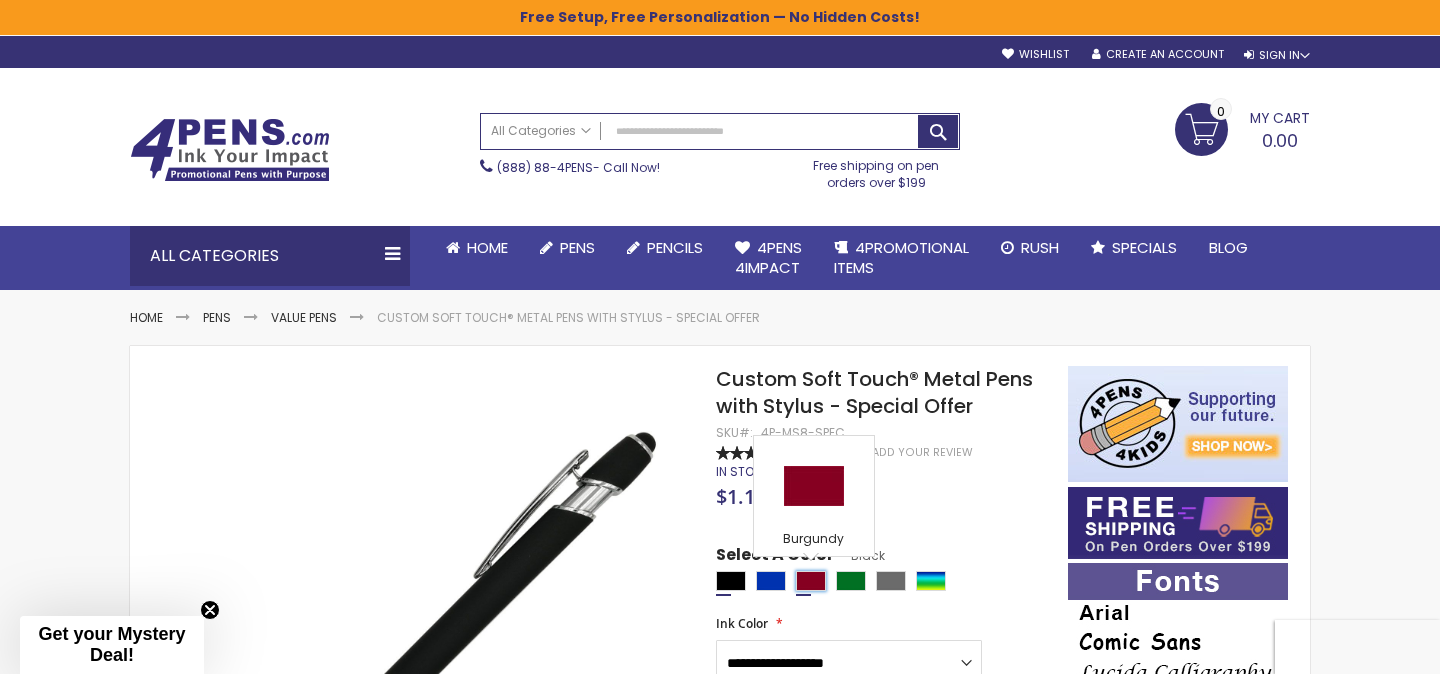 click at bounding box center [811, 581] 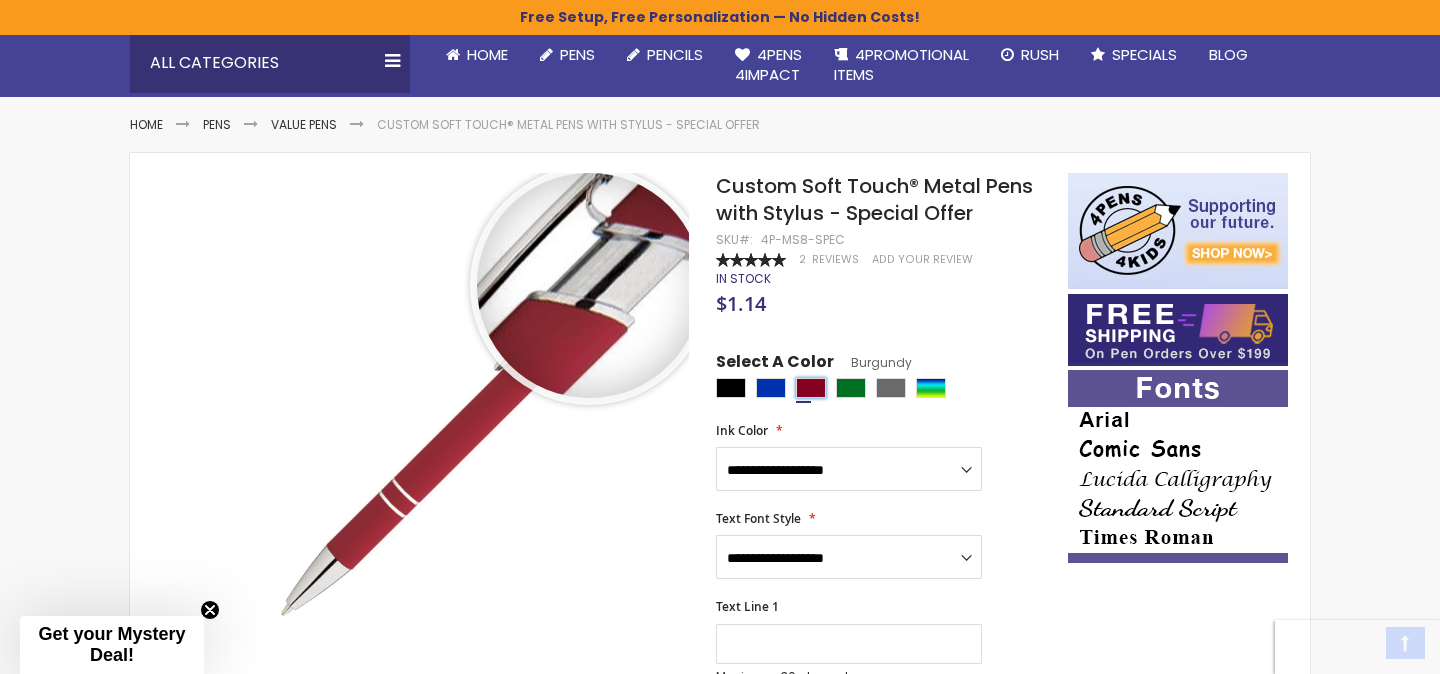 scroll, scrollTop: 194, scrollLeft: 0, axis: vertical 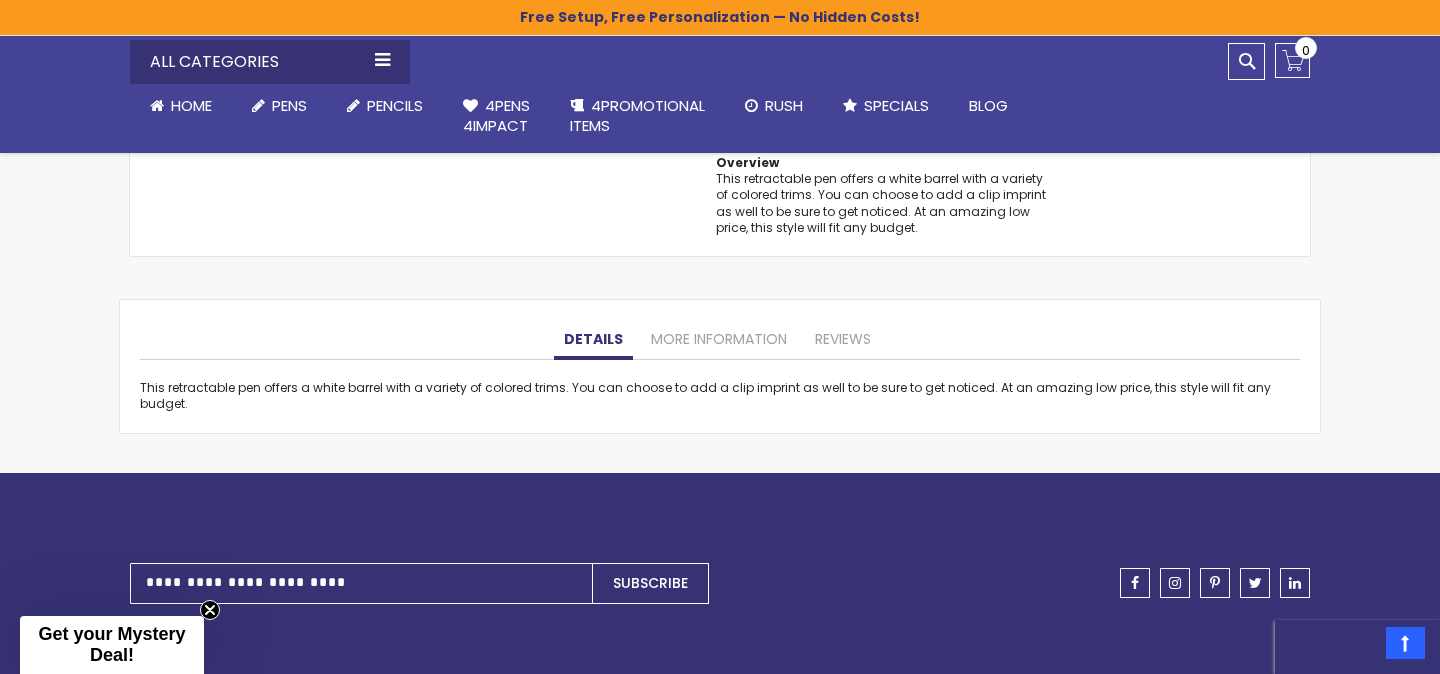 click on "Skip to the end of the images gallery
20% OFF
Skip to the beginning of the images gallery
Oak Pen
SKU
4PG-9006
Be the first to review this product
In stock
Only  %1  left" at bounding box center [720, -472] 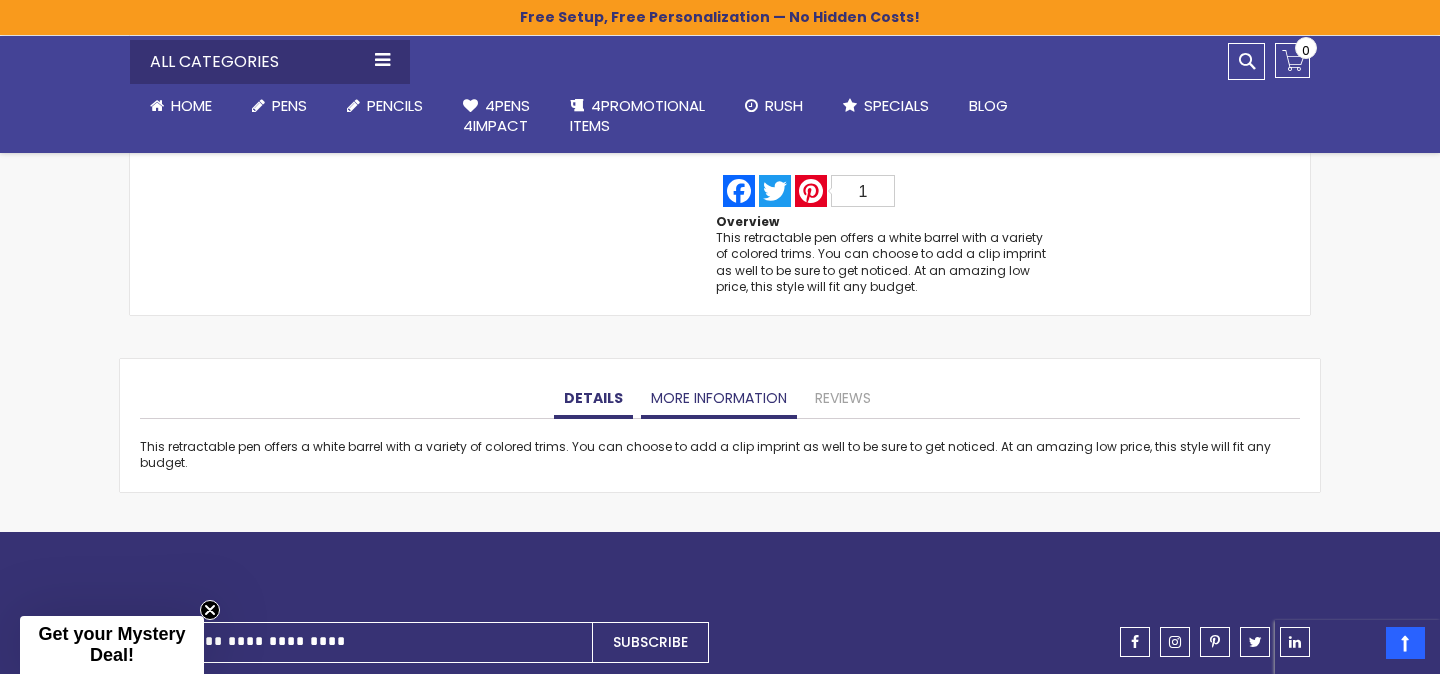 click on "More Information" at bounding box center [719, 399] 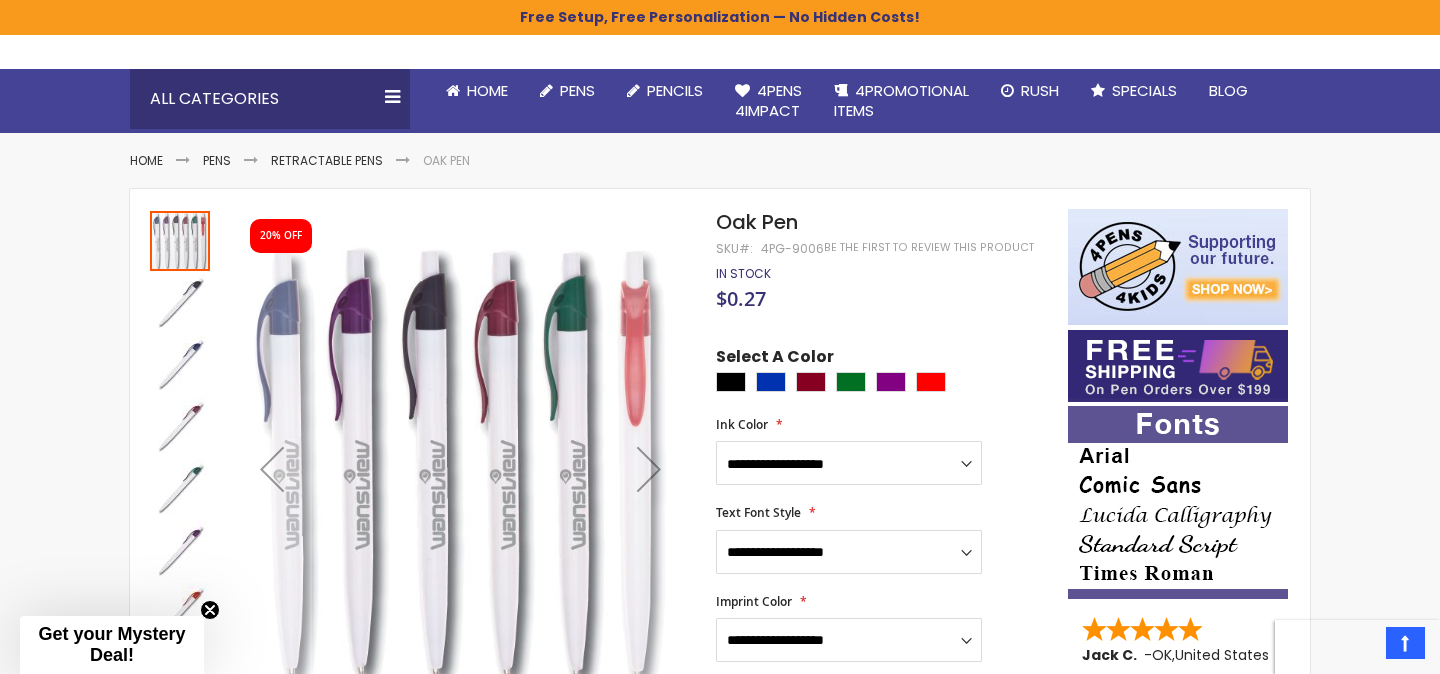 scroll, scrollTop: 25, scrollLeft: 0, axis: vertical 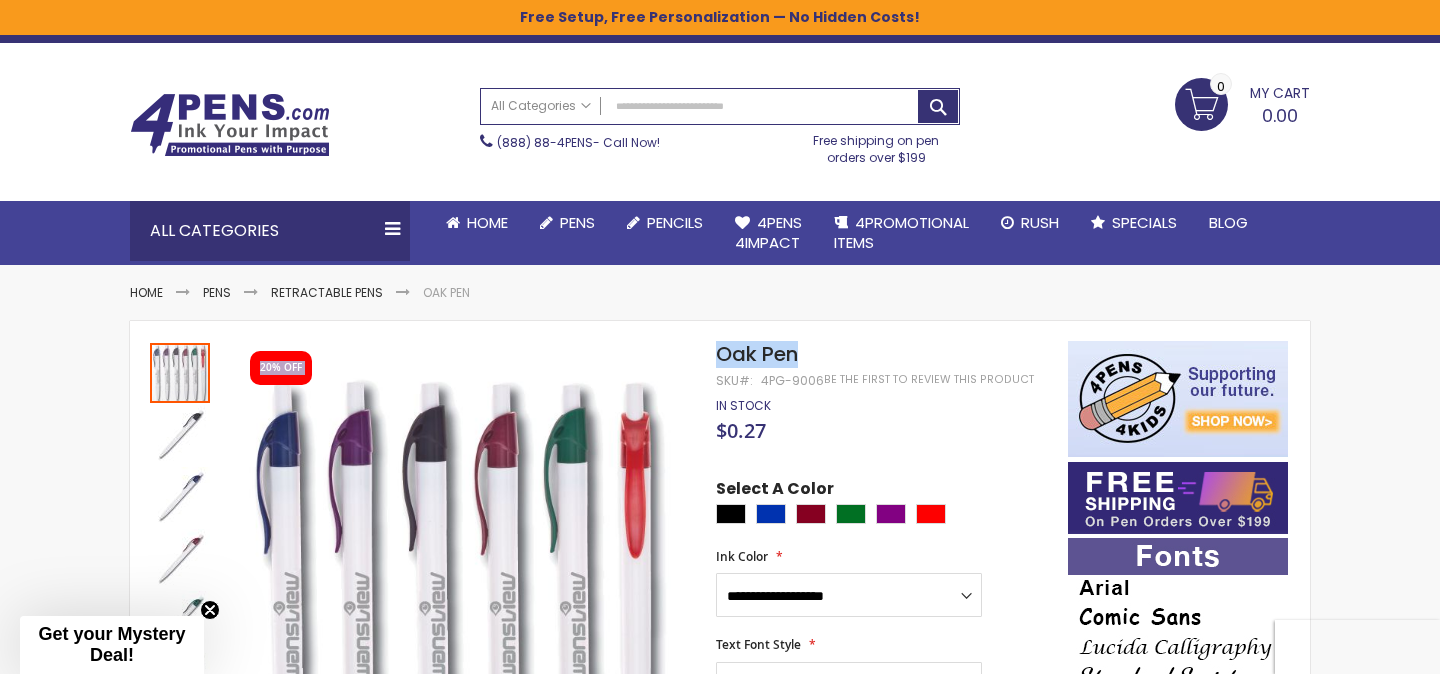 drag, startPoint x: 814, startPoint y: 356, endPoint x: 709, endPoint y: 355, distance: 105.00476 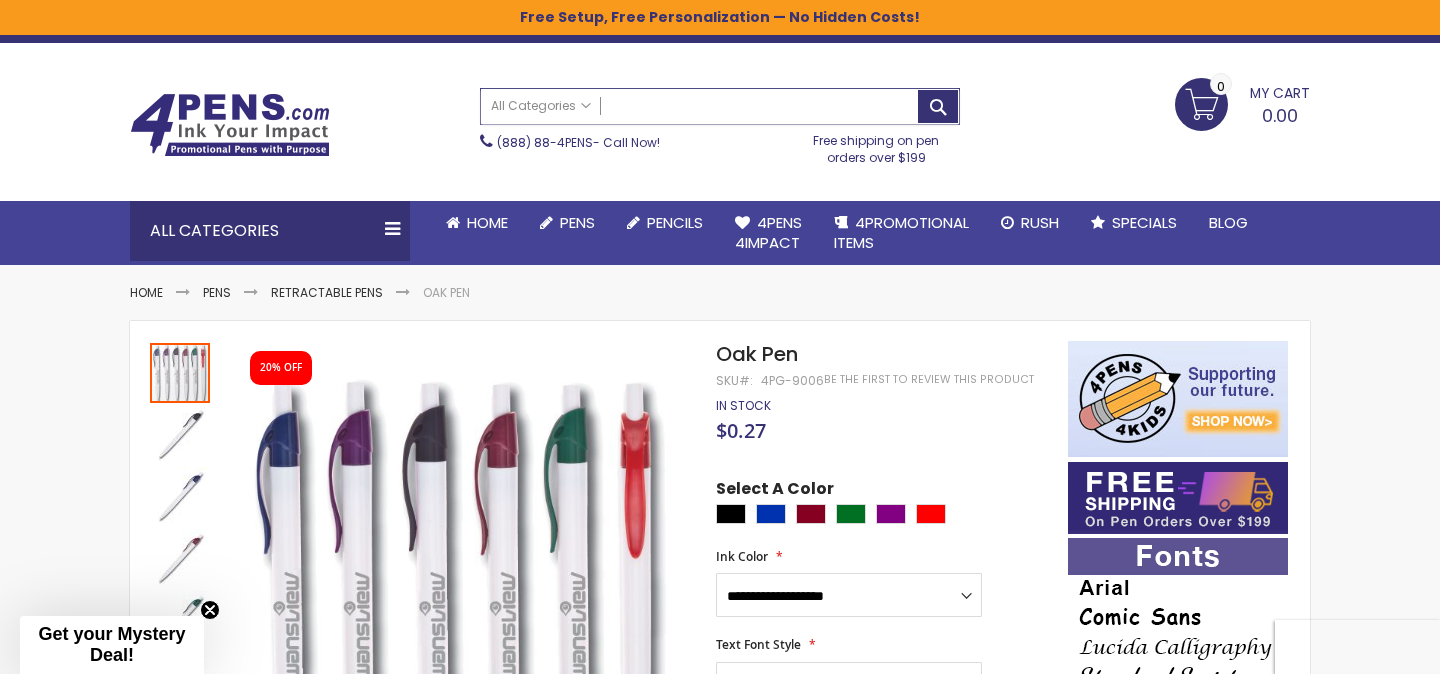 click on "Search" at bounding box center (720, 106) 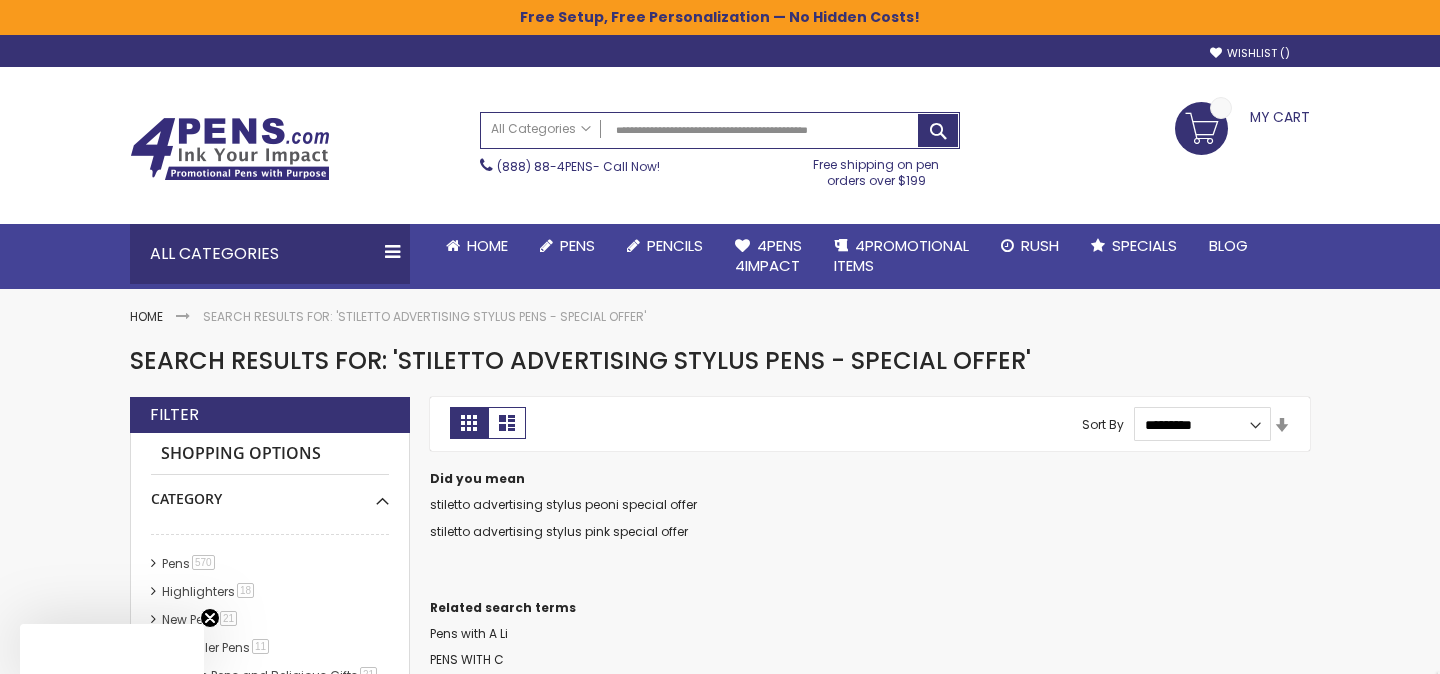 scroll, scrollTop: 0, scrollLeft: 0, axis: both 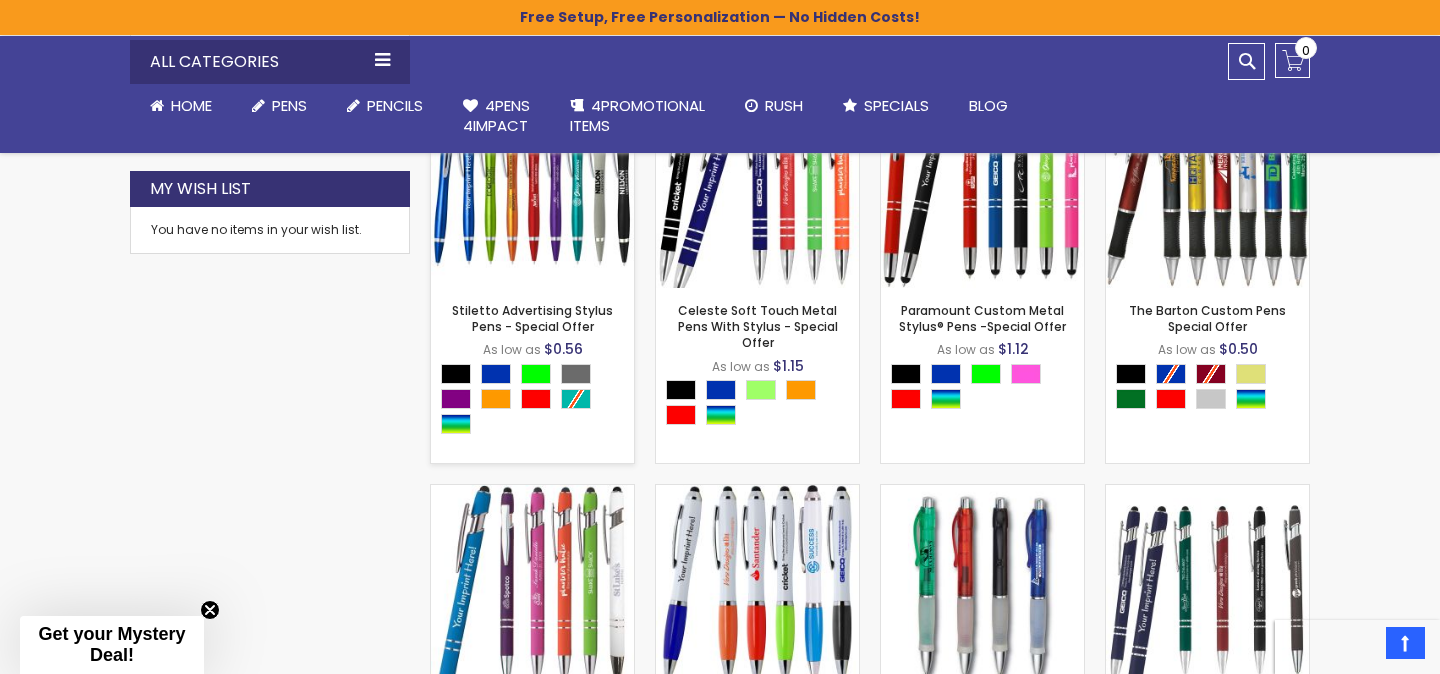 click at bounding box center (532, 186) 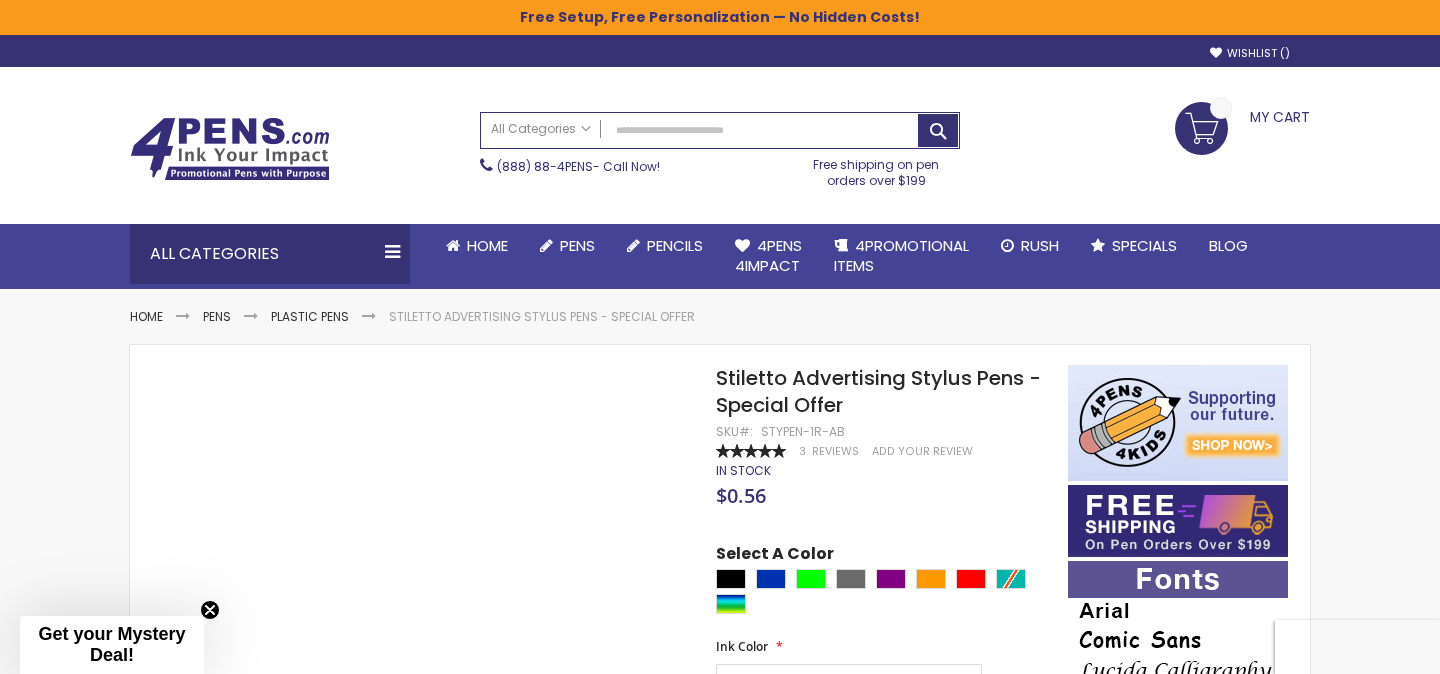 scroll, scrollTop: 0, scrollLeft: 0, axis: both 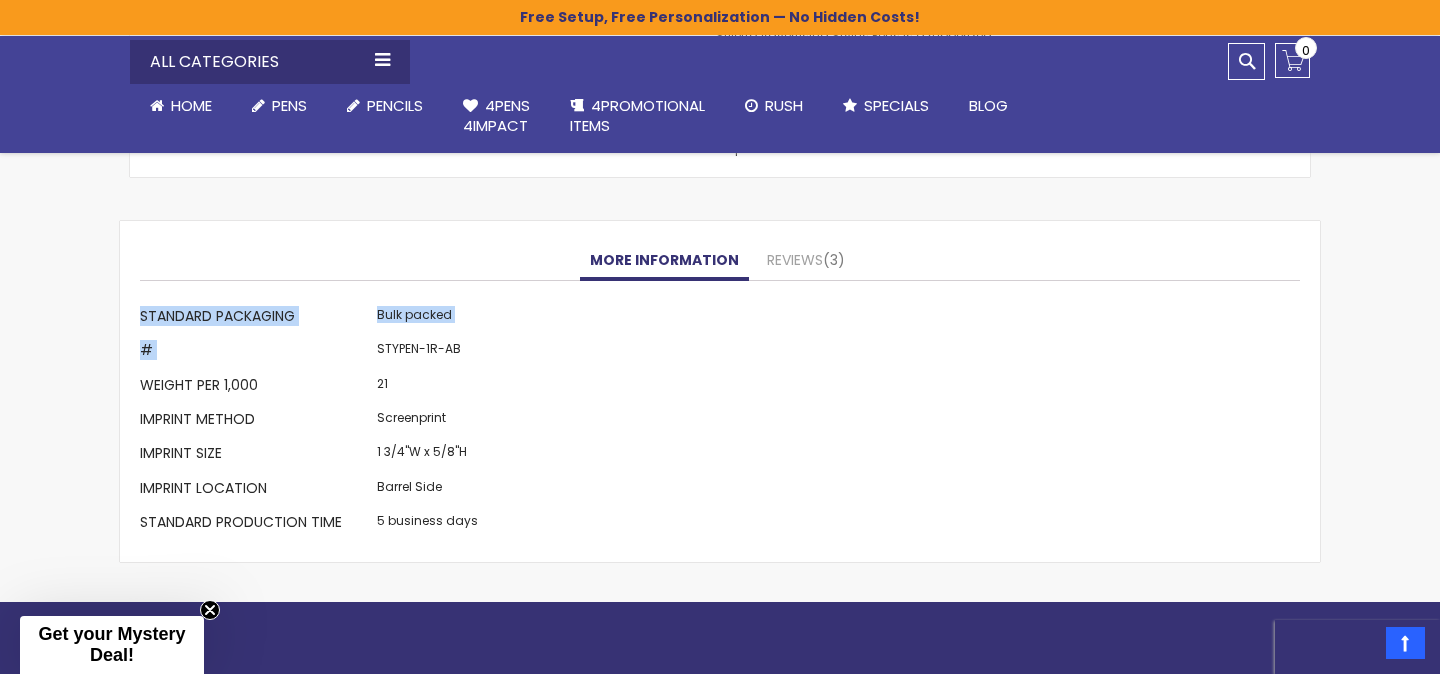 drag, startPoint x: 375, startPoint y: 350, endPoint x: 548, endPoint y: 349, distance: 173.00288 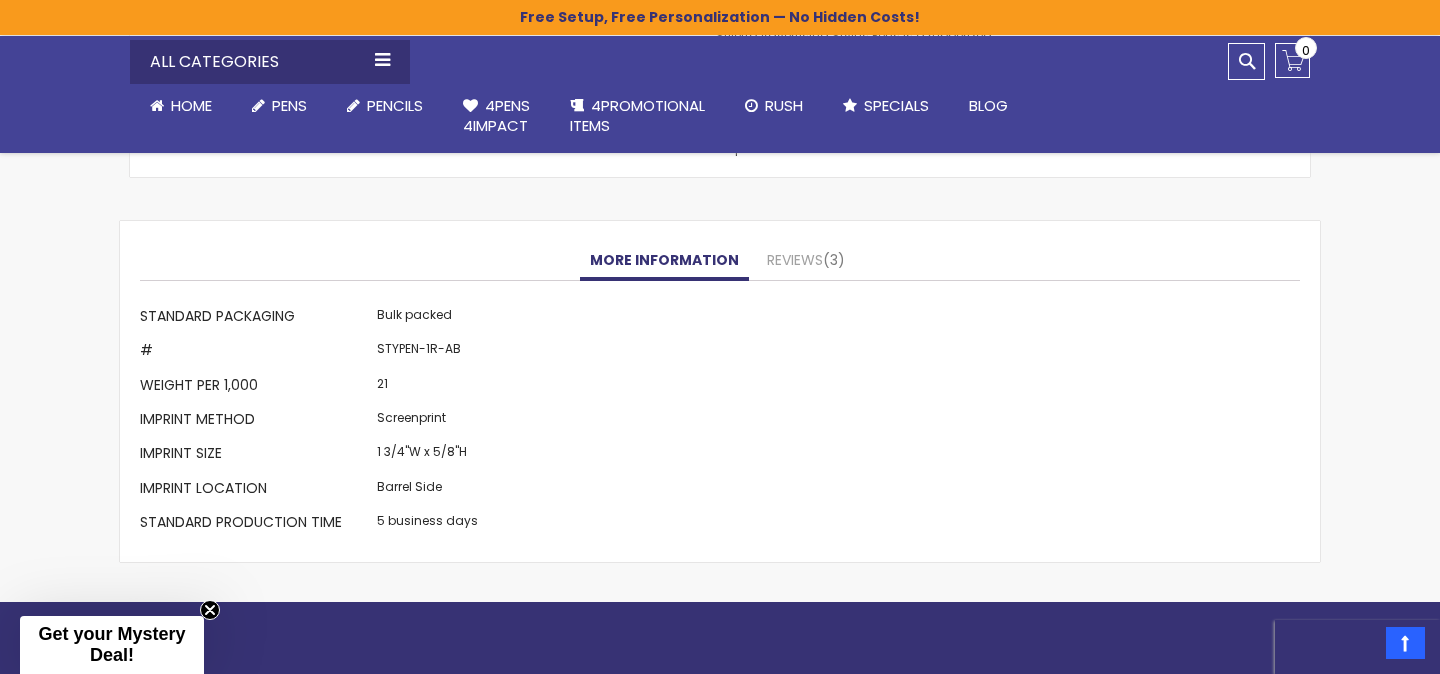 click on "STYPEN-1R-AB" at bounding box center (427, 353) 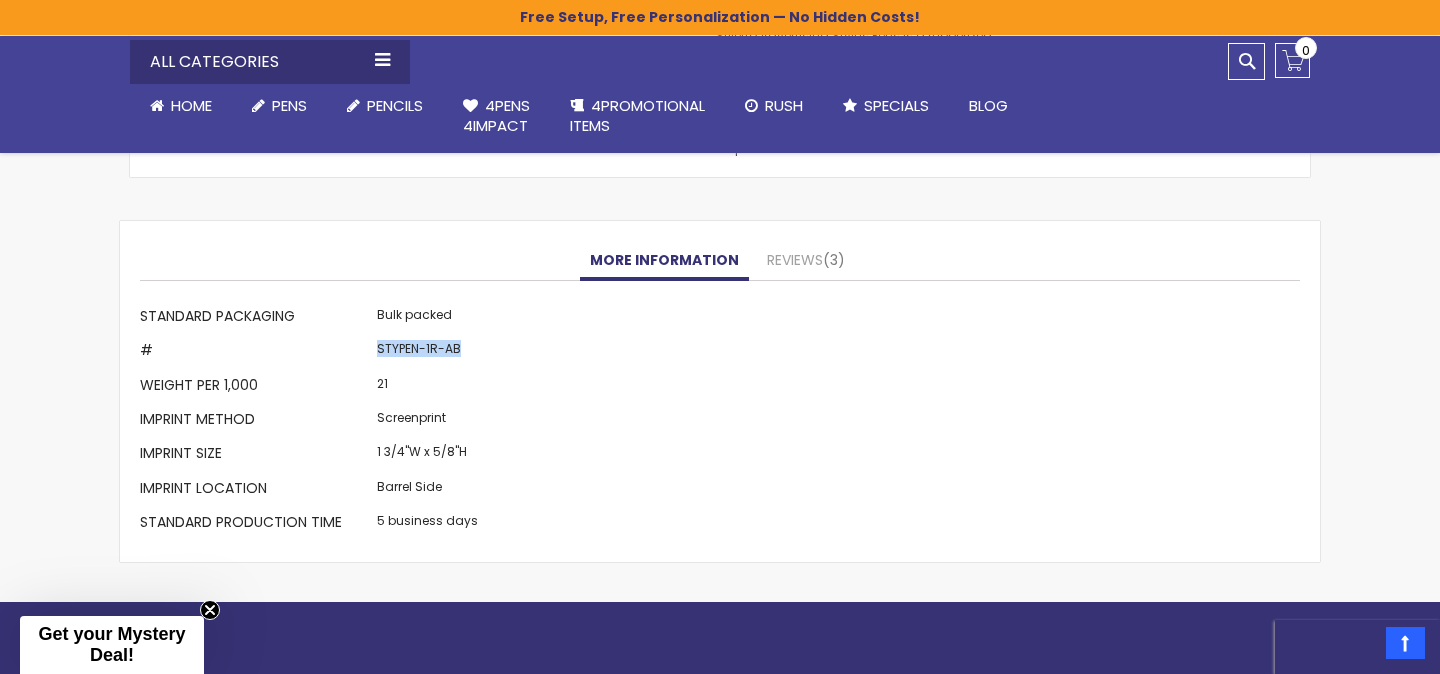 drag, startPoint x: 462, startPoint y: 353, endPoint x: 376, endPoint y: 350, distance: 86.05231 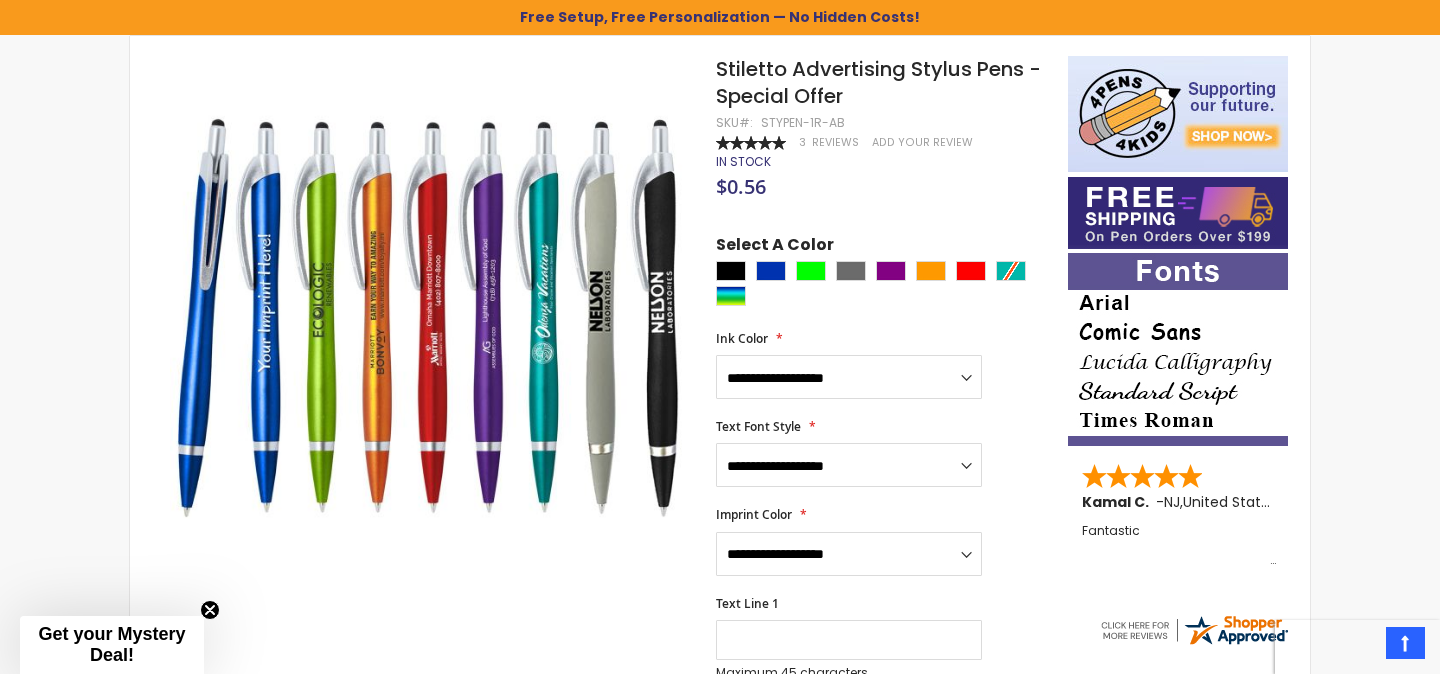 scroll, scrollTop: 0, scrollLeft: 0, axis: both 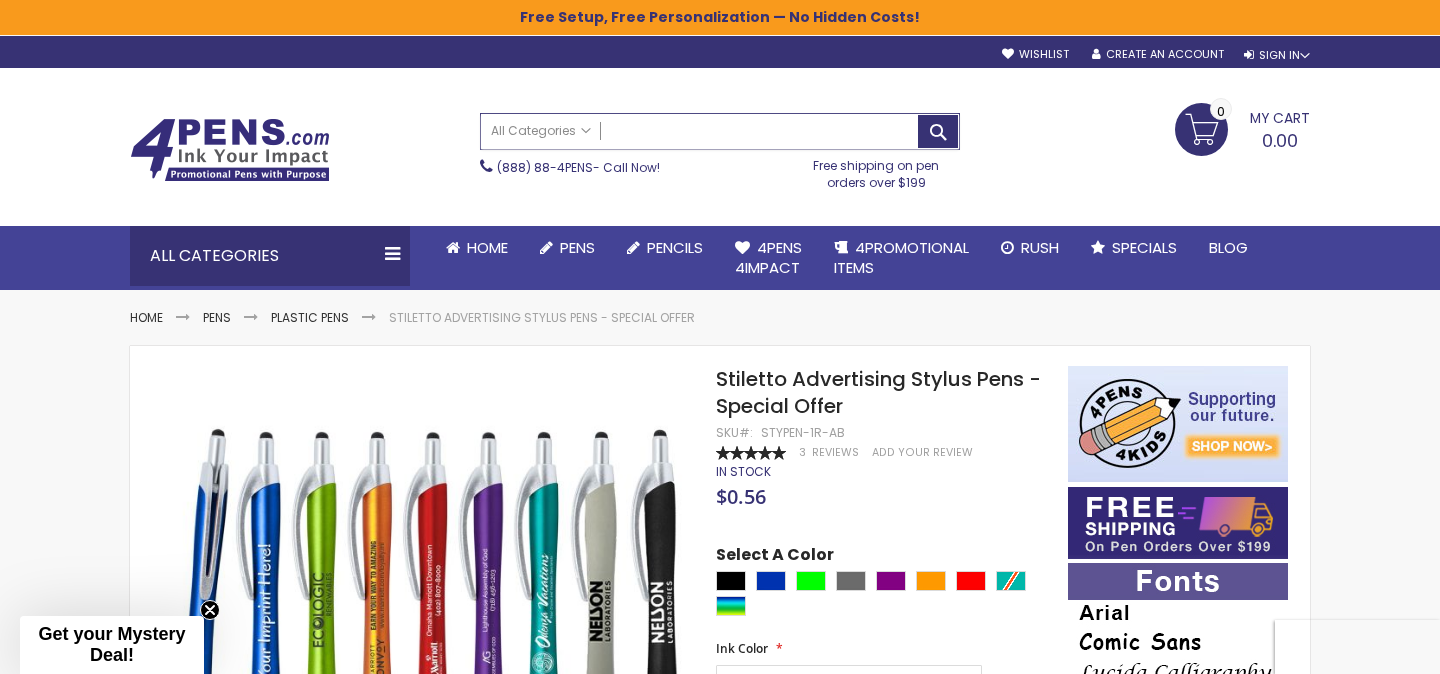 click on "Search" at bounding box center [720, 131] 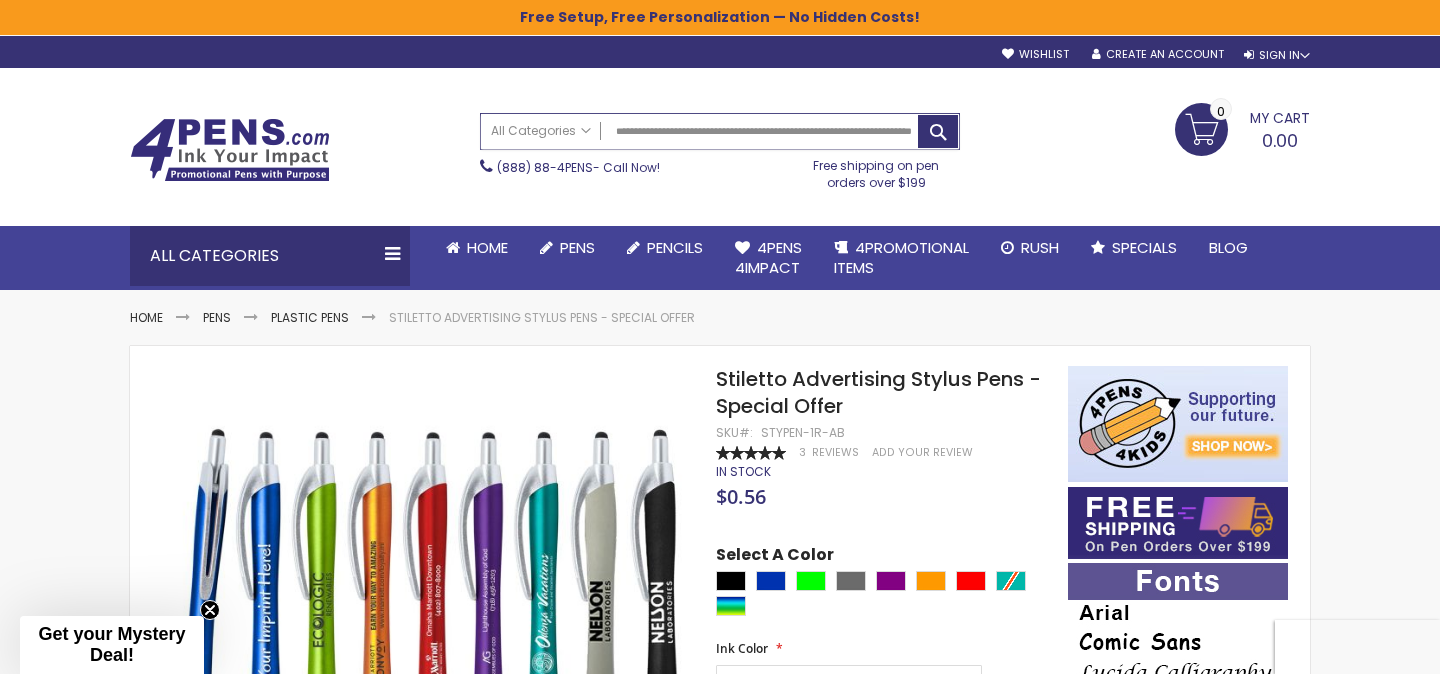 scroll, scrollTop: 0, scrollLeft: 90, axis: horizontal 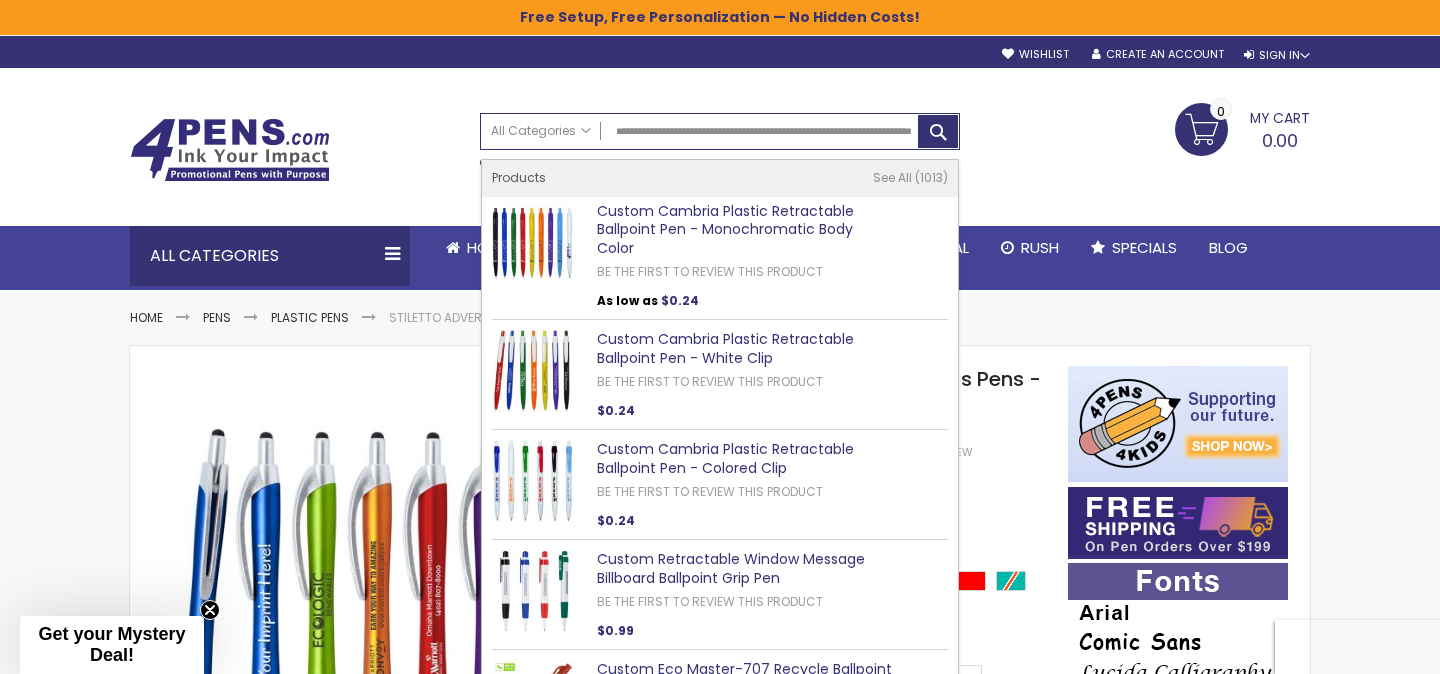click on "Custom Cambria Plastic Retractable Ballpoint Pen - Monochromatic Body Color" at bounding box center [725, 230] 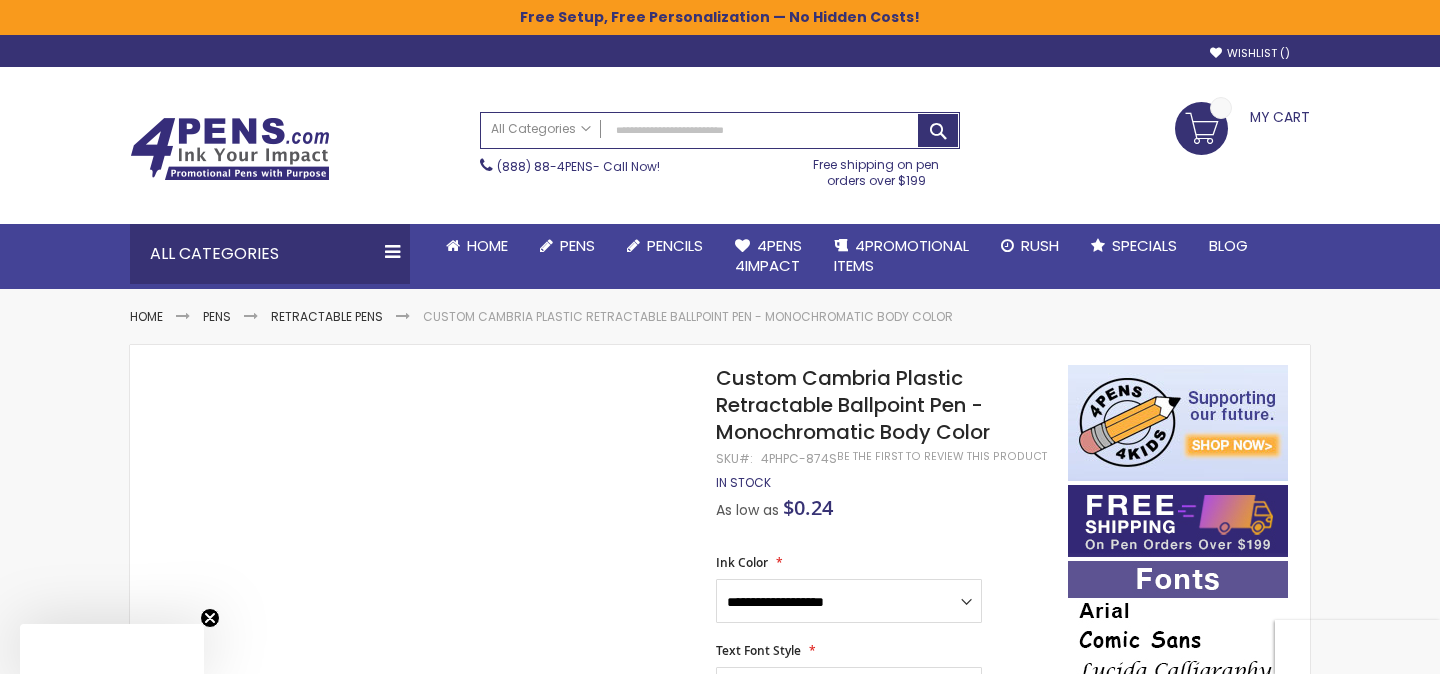 scroll, scrollTop: 0, scrollLeft: 0, axis: both 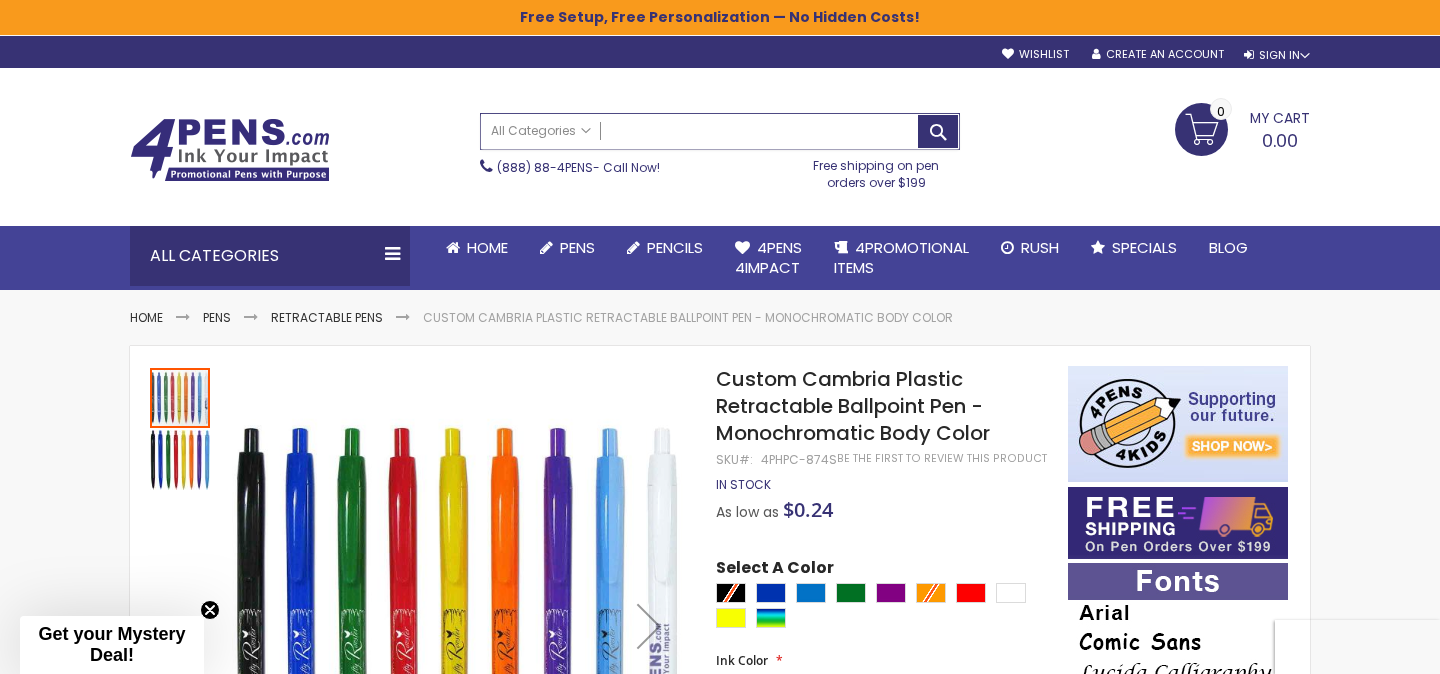 click on "Search" at bounding box center (720, 131) 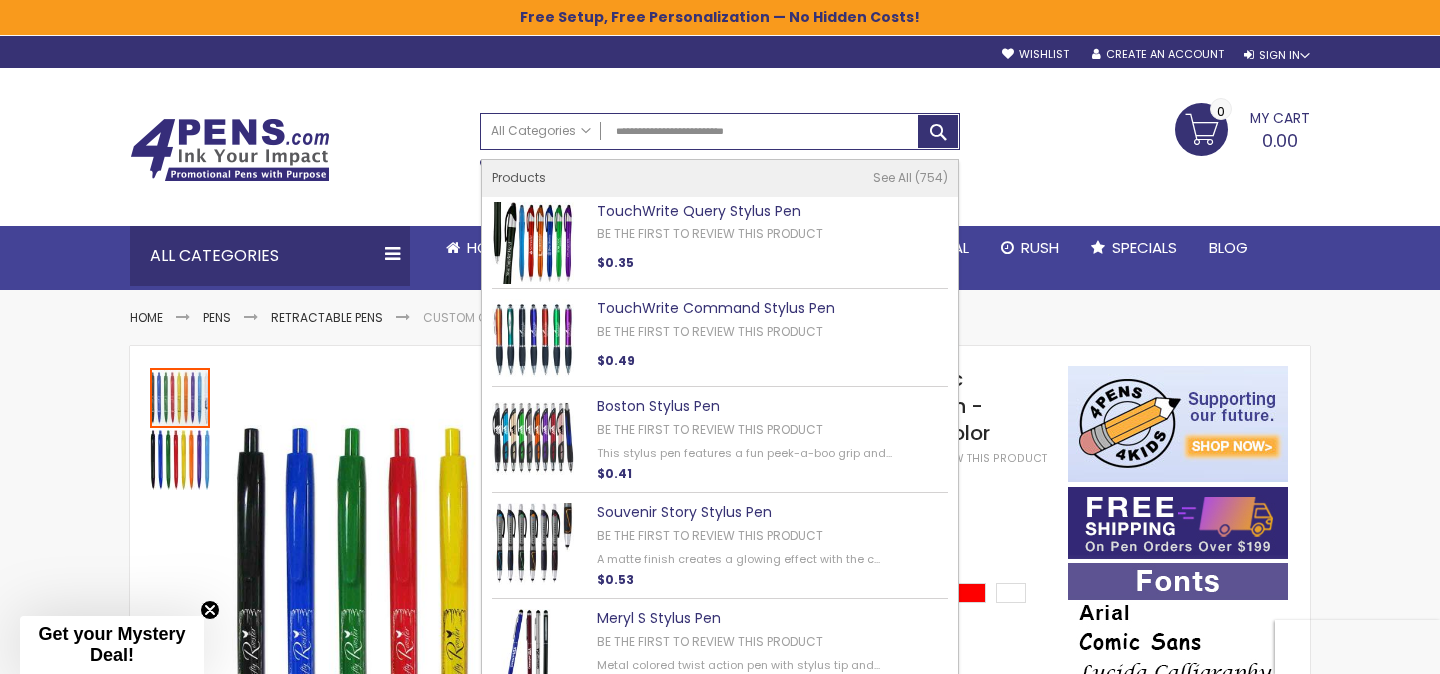 click on "TouchWrite Query Stylus Pen" at bounding box center (699, 211) 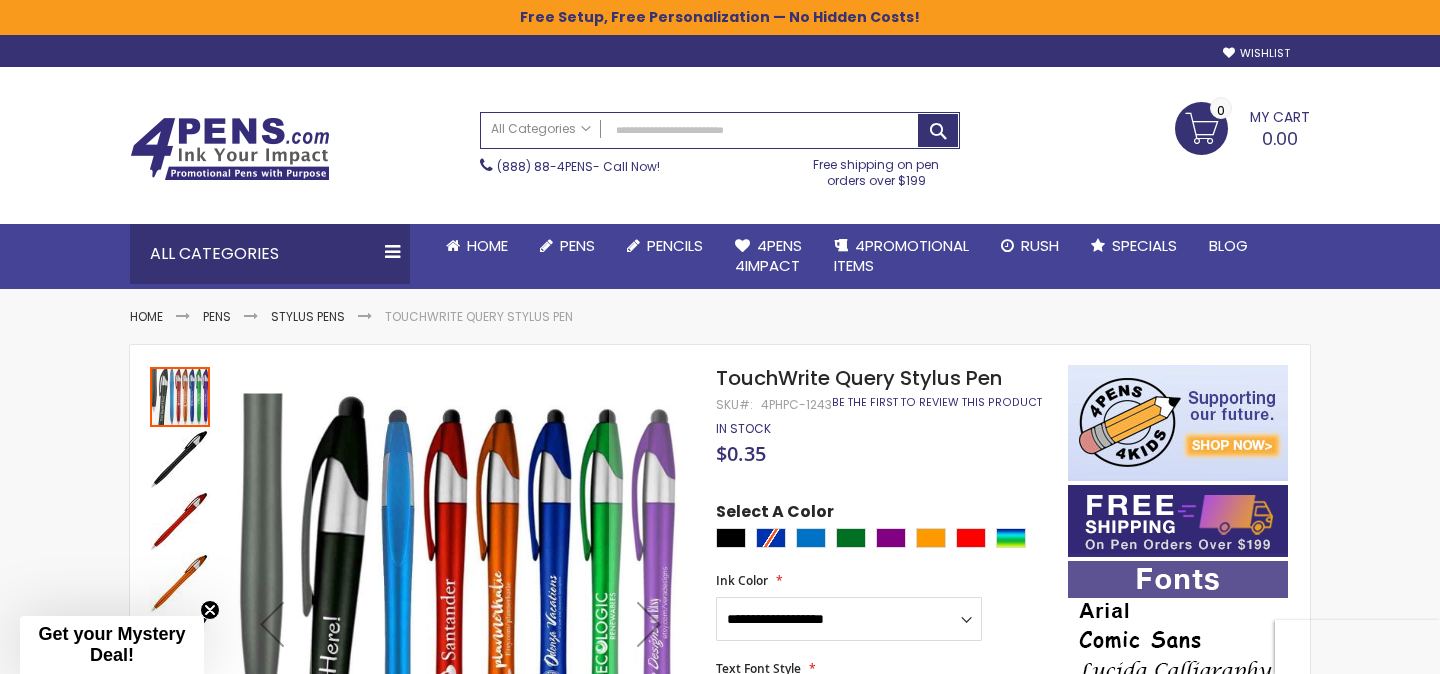 scroll, scrollTop: 0, scrollLeft: 0, axis: both 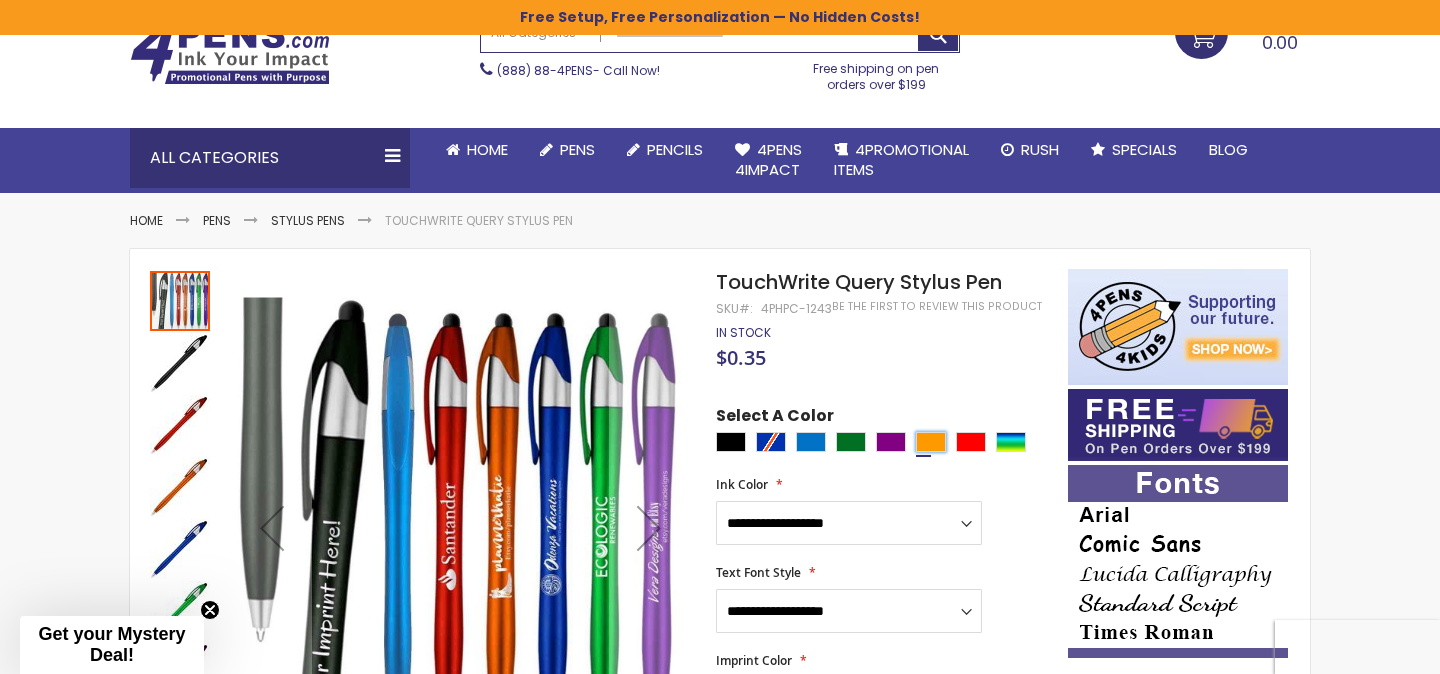 click at bounding box center (931, 442) 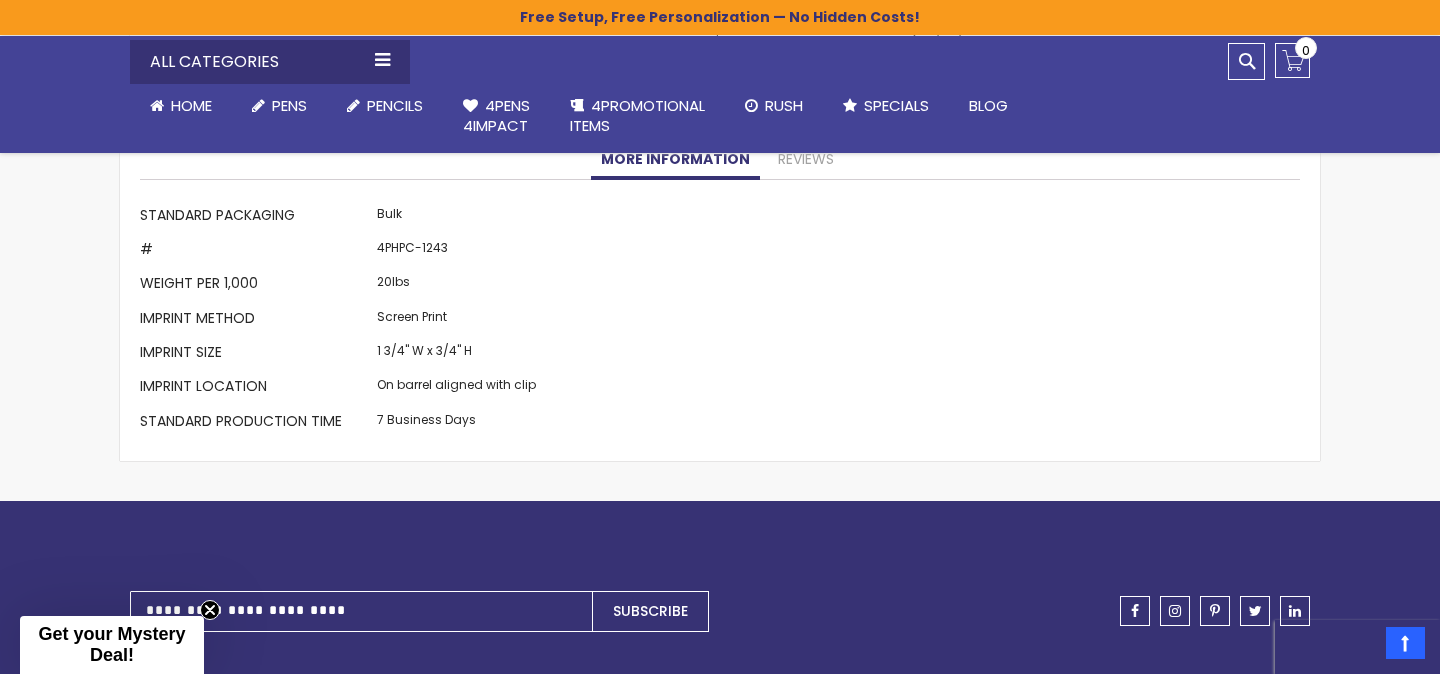 scroll, scrollTop: 2098, scrollLeft: 0, axis: vertical 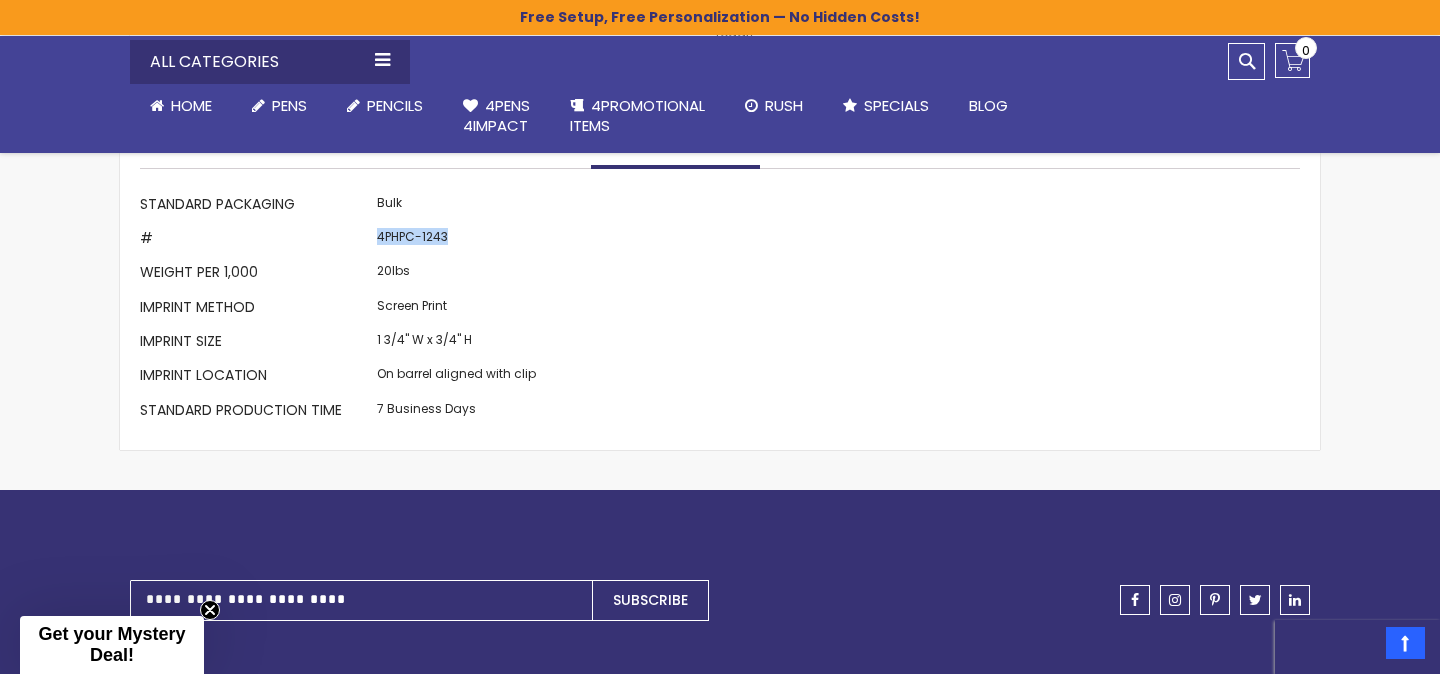 drag, startPoint x: 377, startPoint y: 222, endPoint x: 540, endPoint y: 221, distance: 163.00307 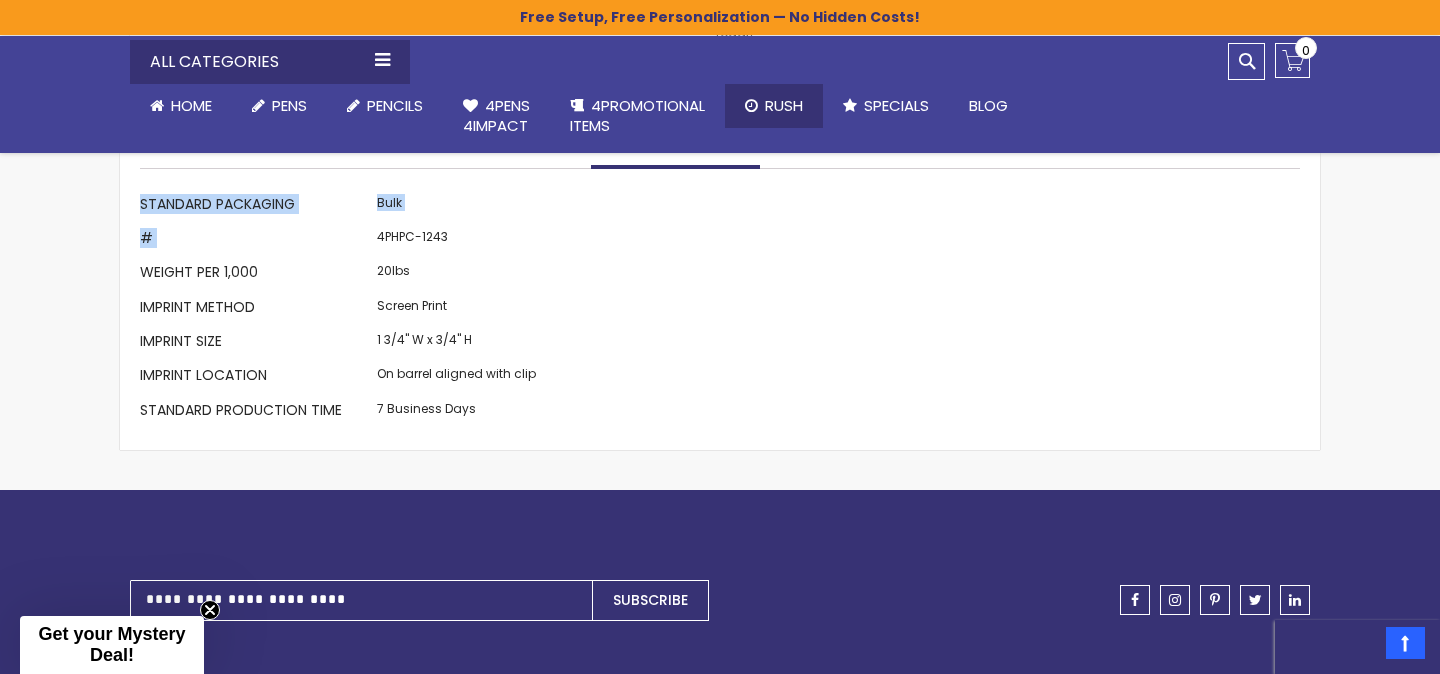 copy on "More Information
Standard Packaging
Bulk
#" 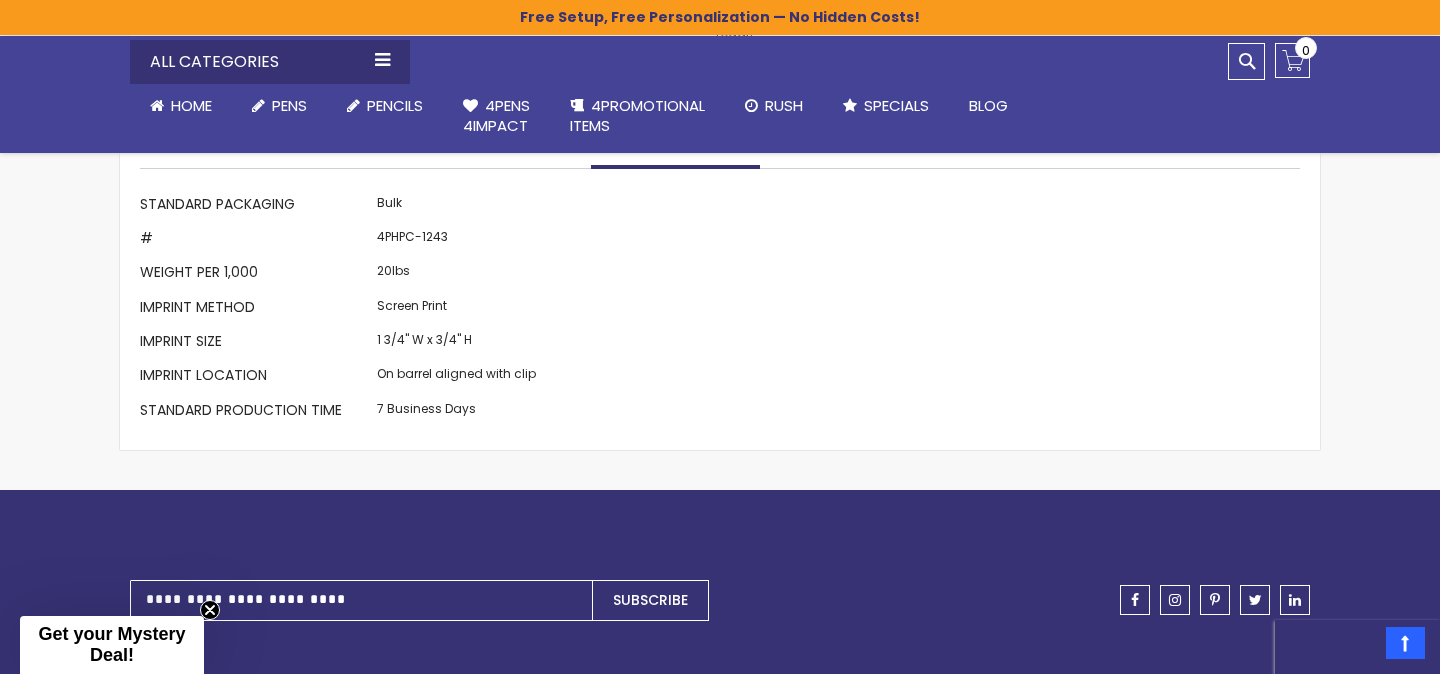 click on "4PHPC-1243" at bounding box center [456, 240] 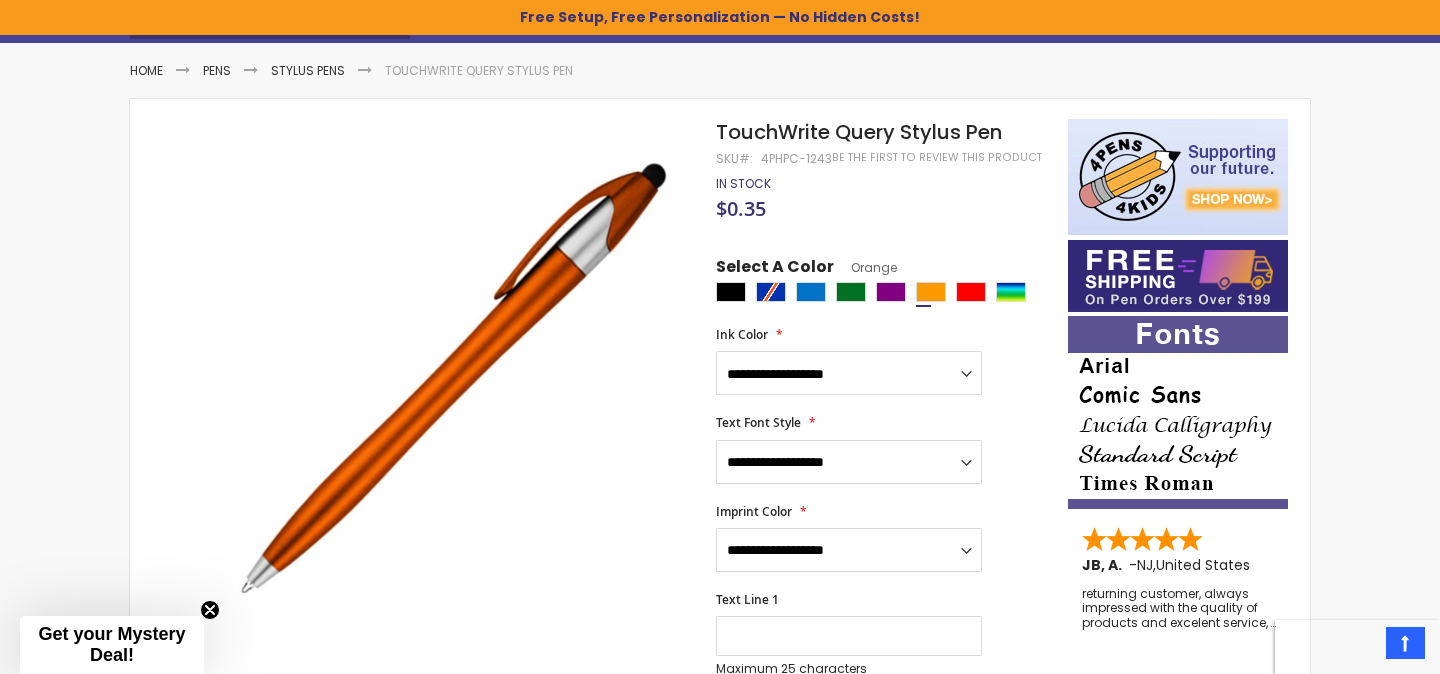 scroll, scrollTop: 297, scrollLeft: 0, axis: vertical 